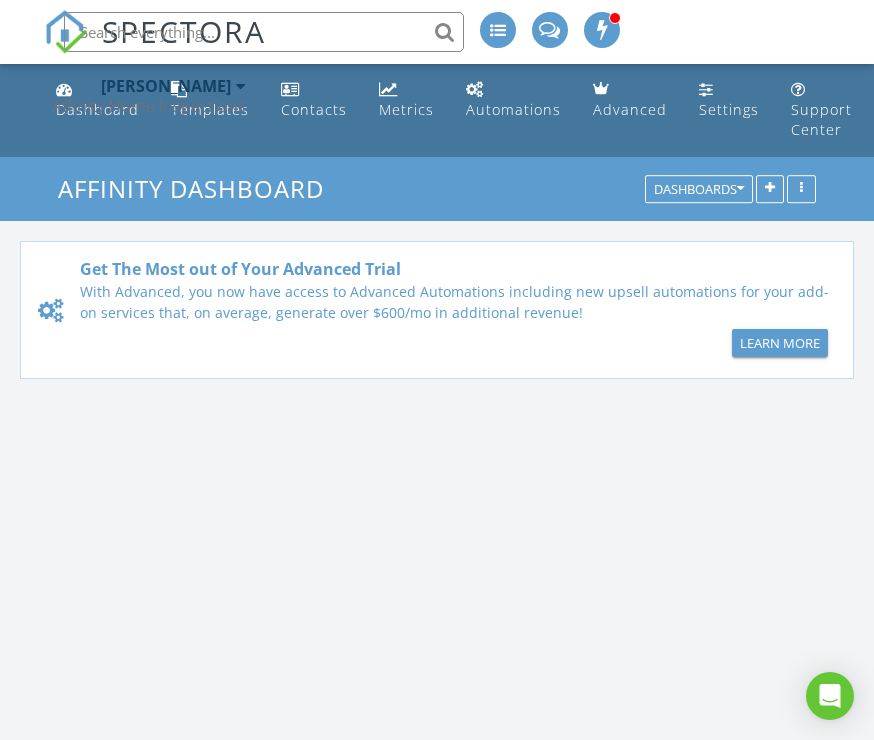 scroll, scrollTop: 0, scrollLeft: 0, axis: both 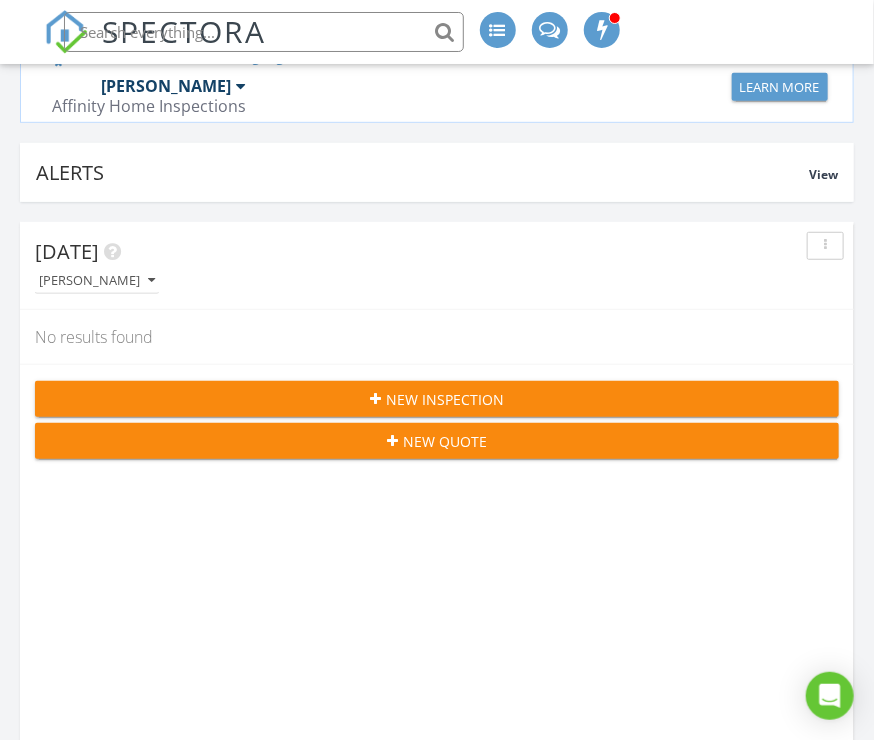 click on "New Inspection" at bounding box center (437, 399) 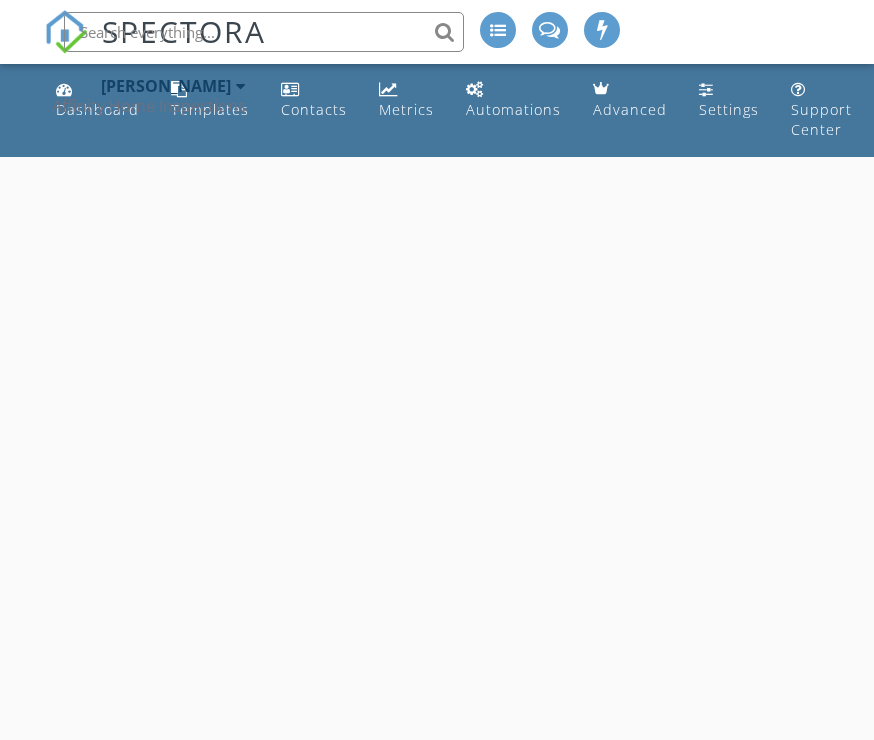 scroll, scrollTop: 0, scrollLeft: 0, axis: both 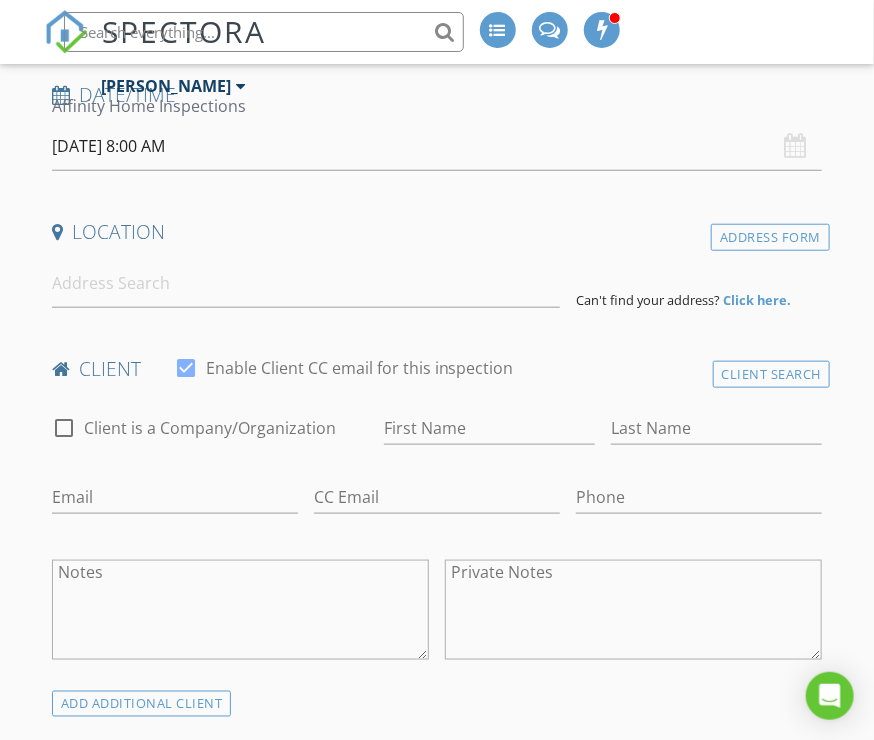 click on "07/11/2025 8:00 AM" at bounding box center (437, 146) 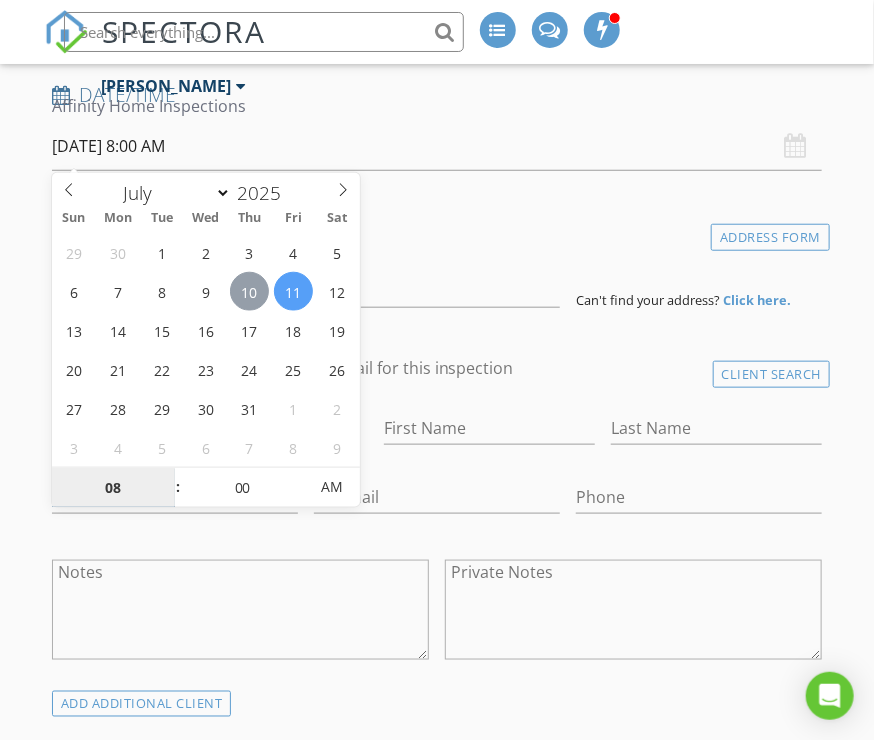 type on "07/10/2025 8:00 AM" 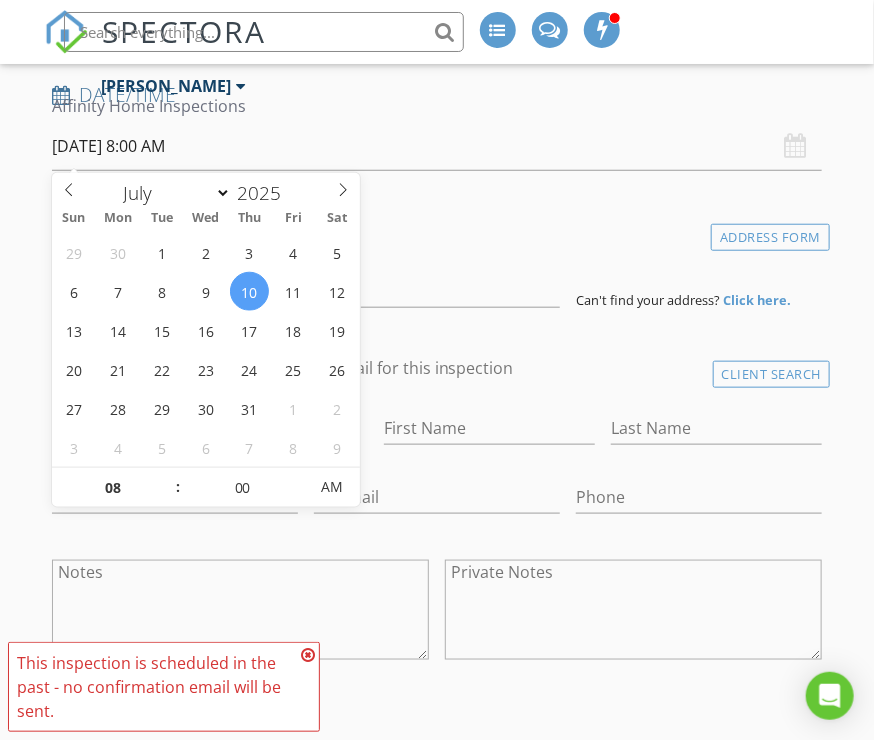 click at bounding box center (308, 655) 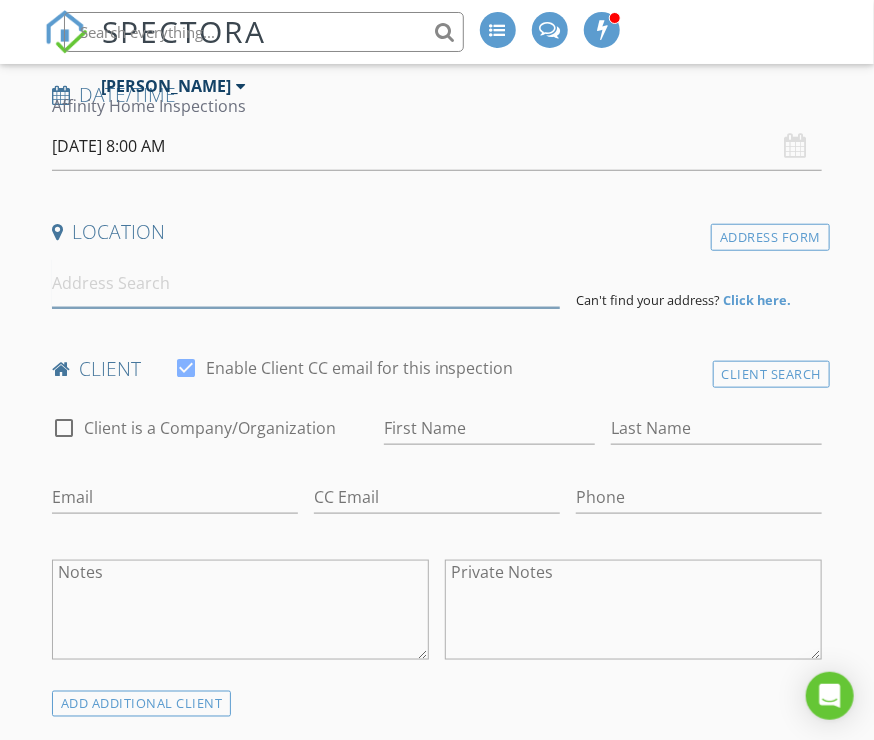 click at bounding box center [306, 283] 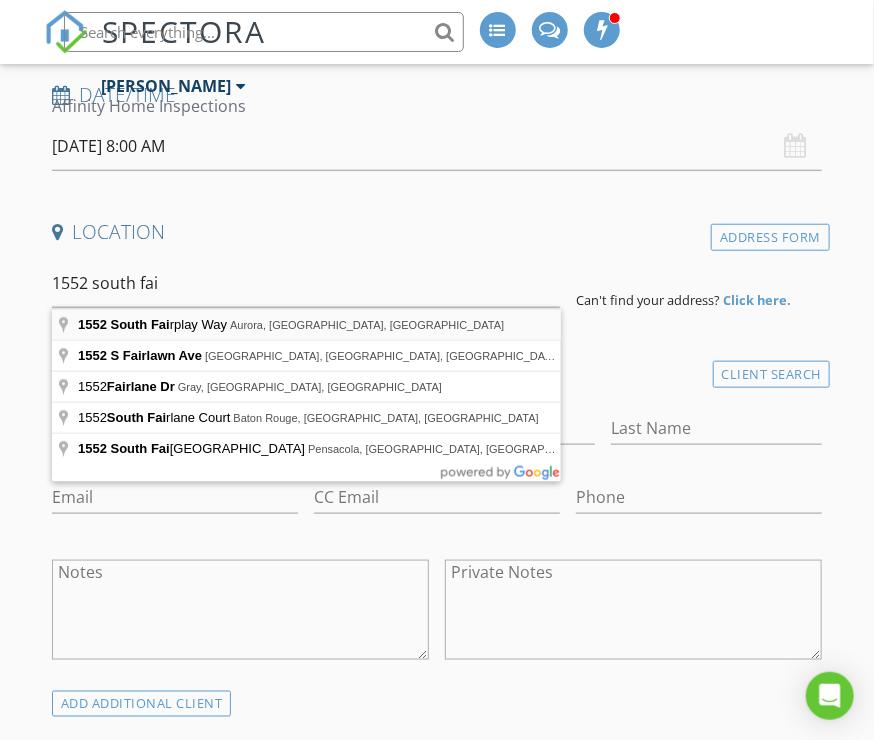 type on "1552 South Fairplay Way, Aurora, CO, USA" 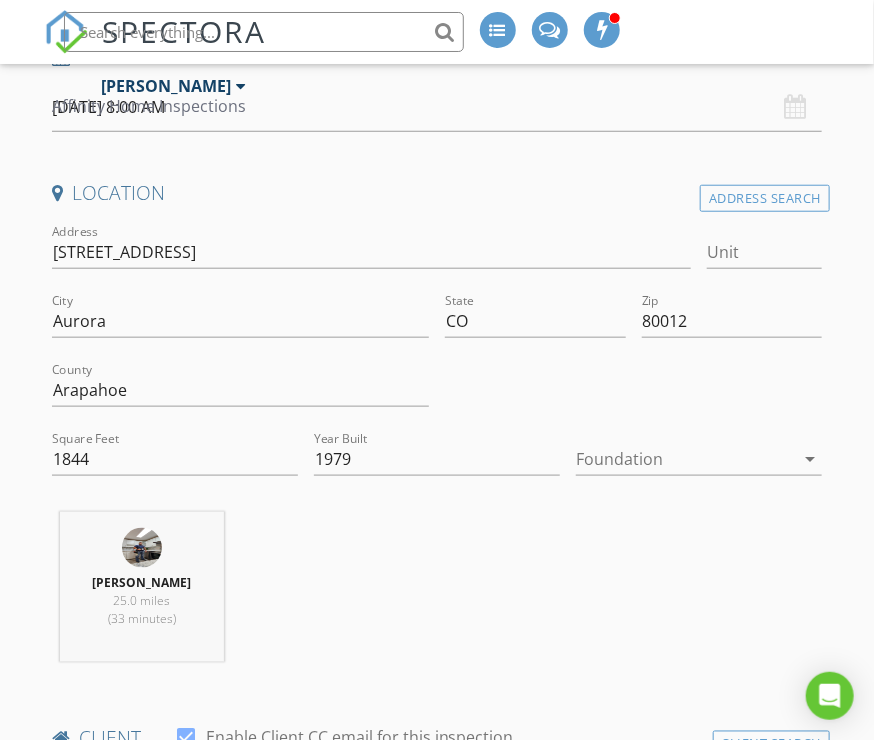 click at bounding box center (240, 352) 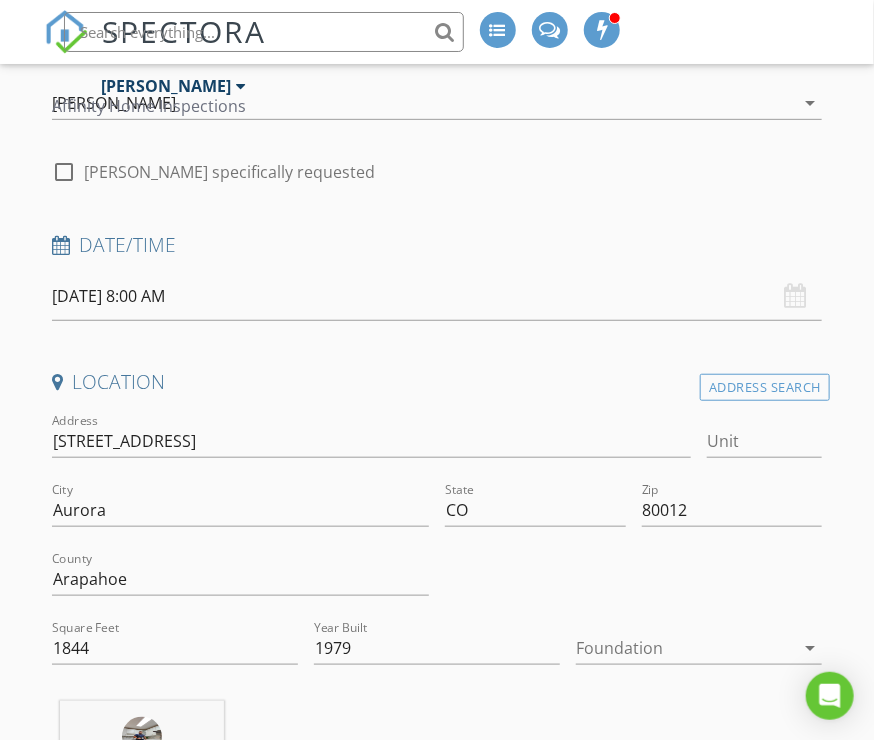 scroll, scrollTop: 243, scrollLeft: 0, axis: vertical 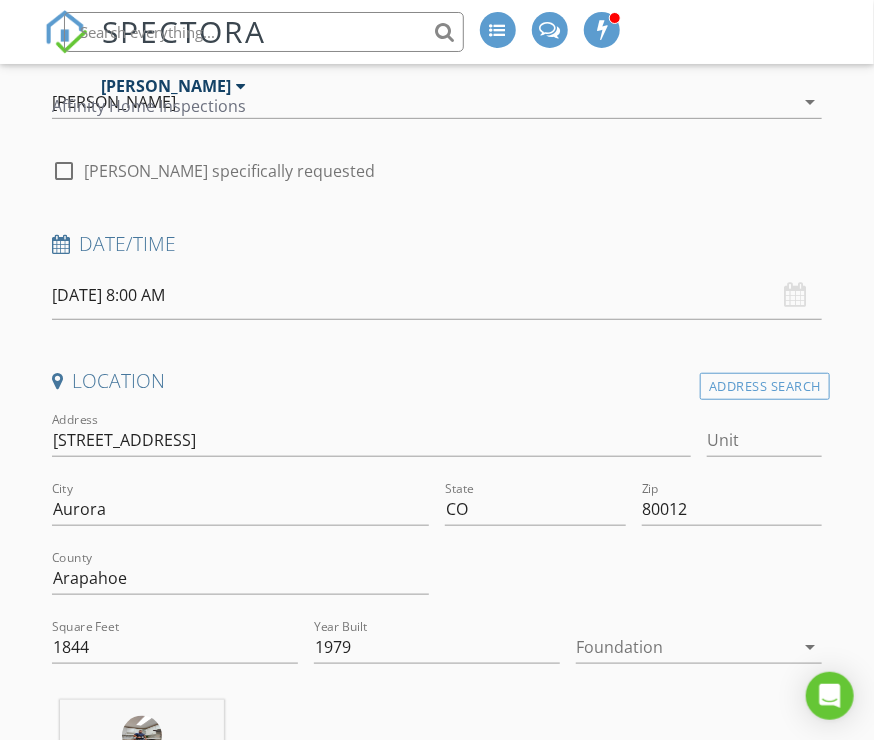 click on "07/10/2025 8:00 AM" at bounding box center [437, 295] 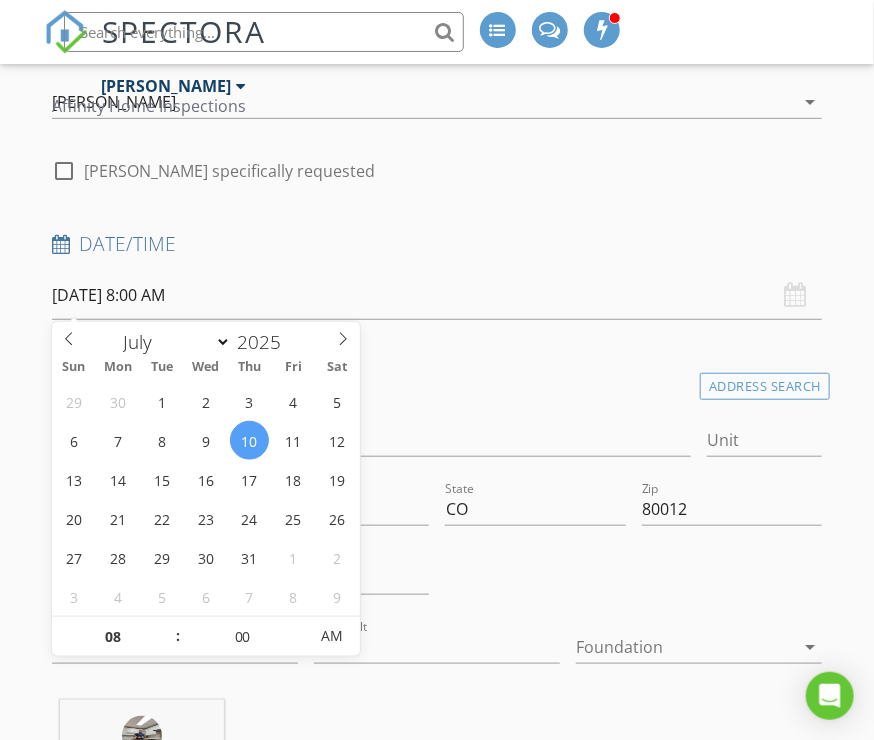 click on "07/10/2025 8:00 AM" at bounding box center [437, 295] 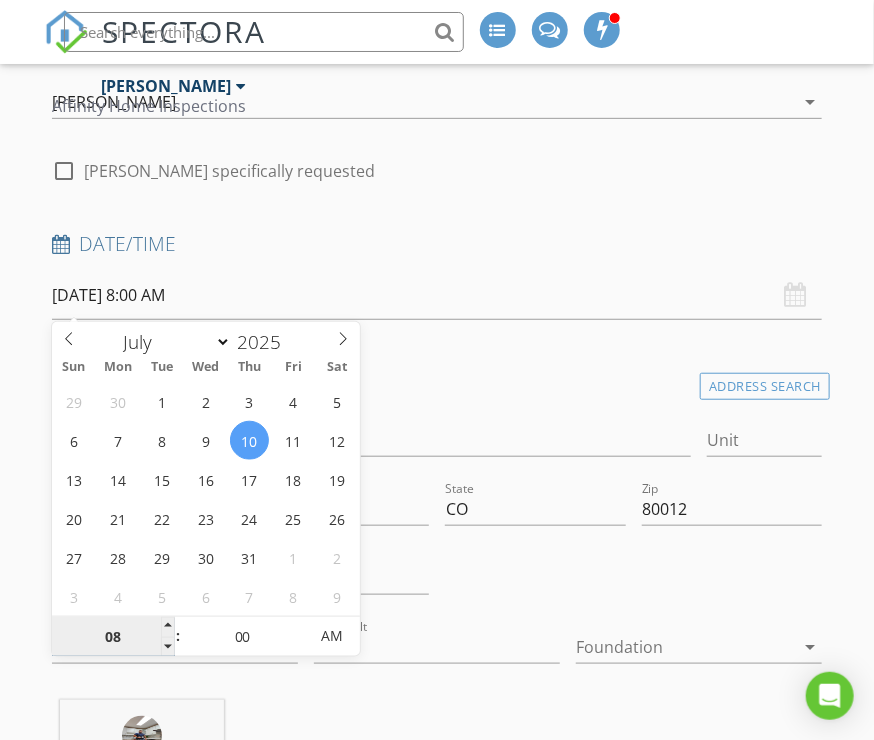 click on "08" at bounding box center [113, 637] 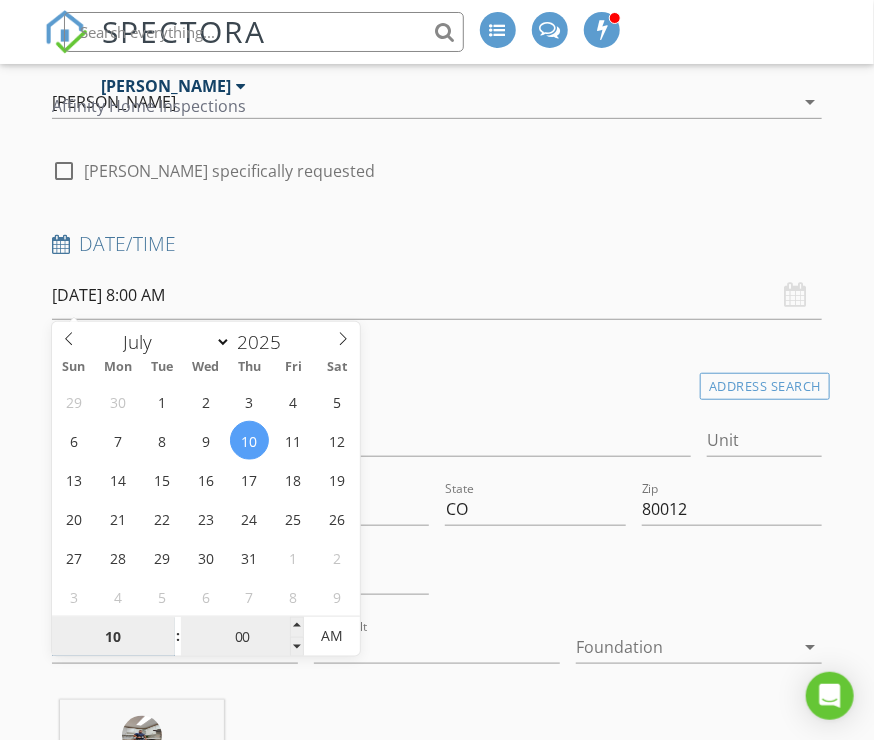 type on "10" 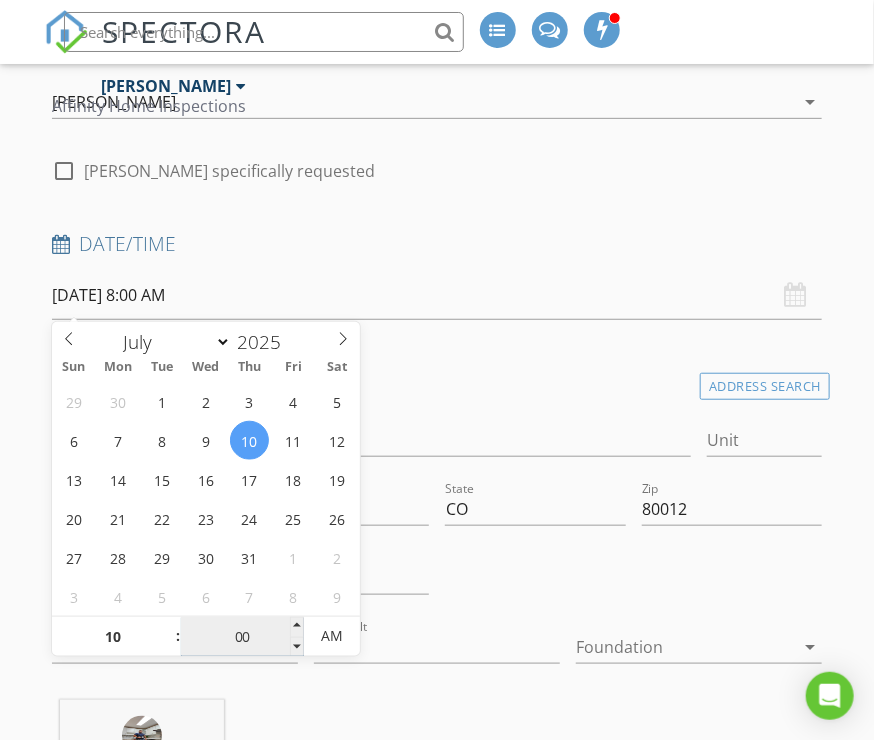 type on "07/10/2025 10:00 AM" 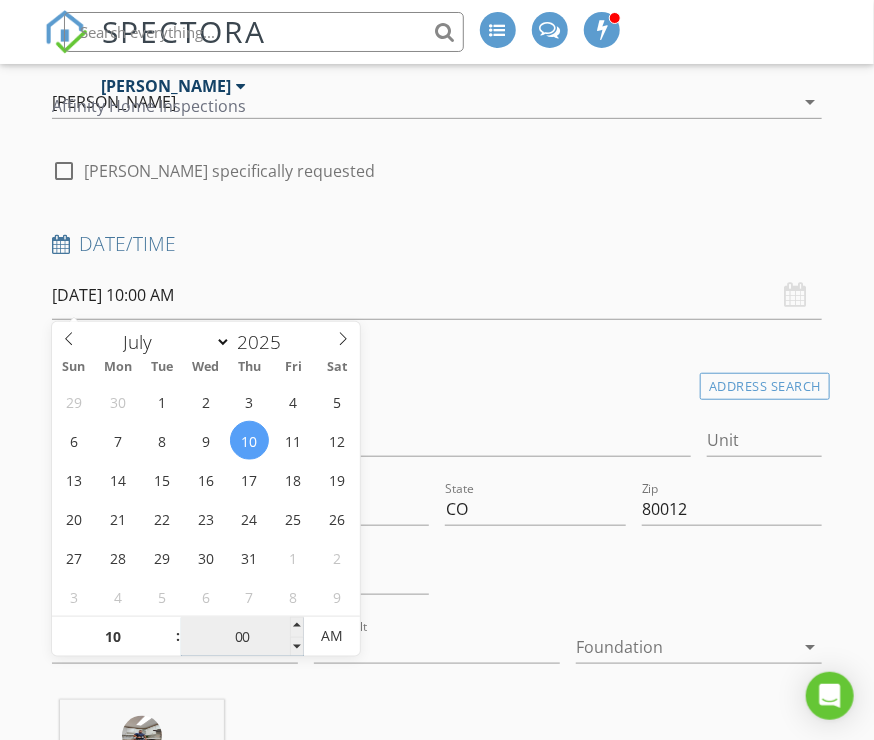 click on "00" at bounding box center (242, 637) 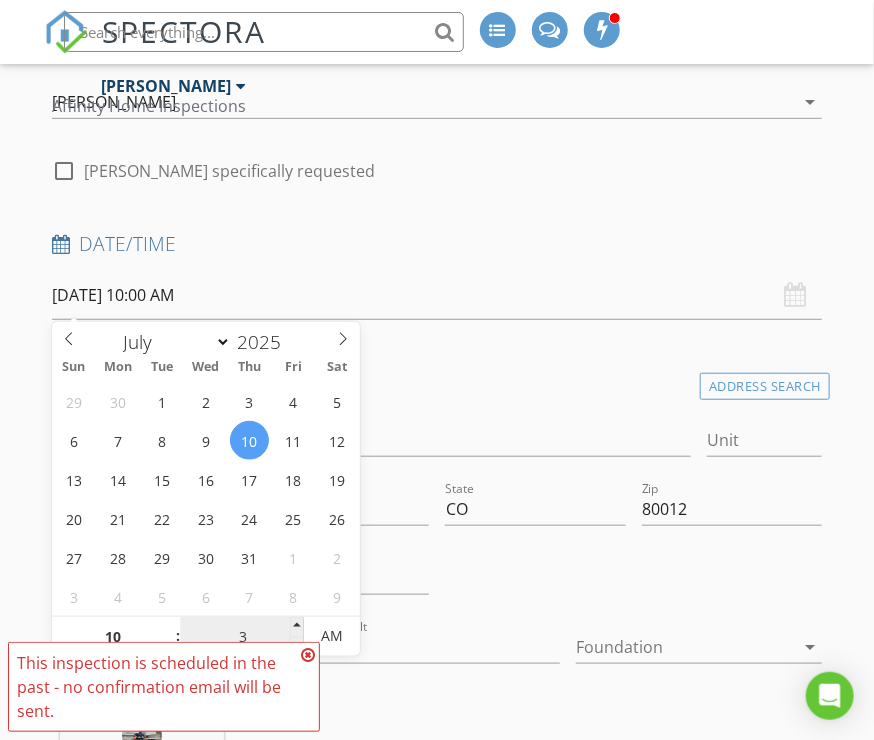 type on "30" 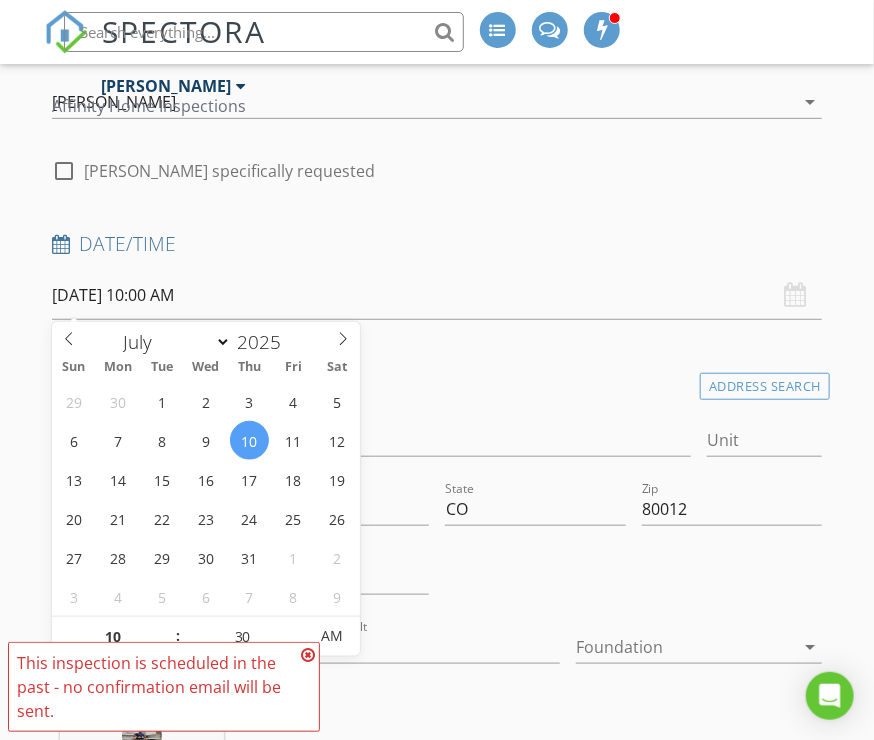 type on "07/10/2025 10:30 AM" 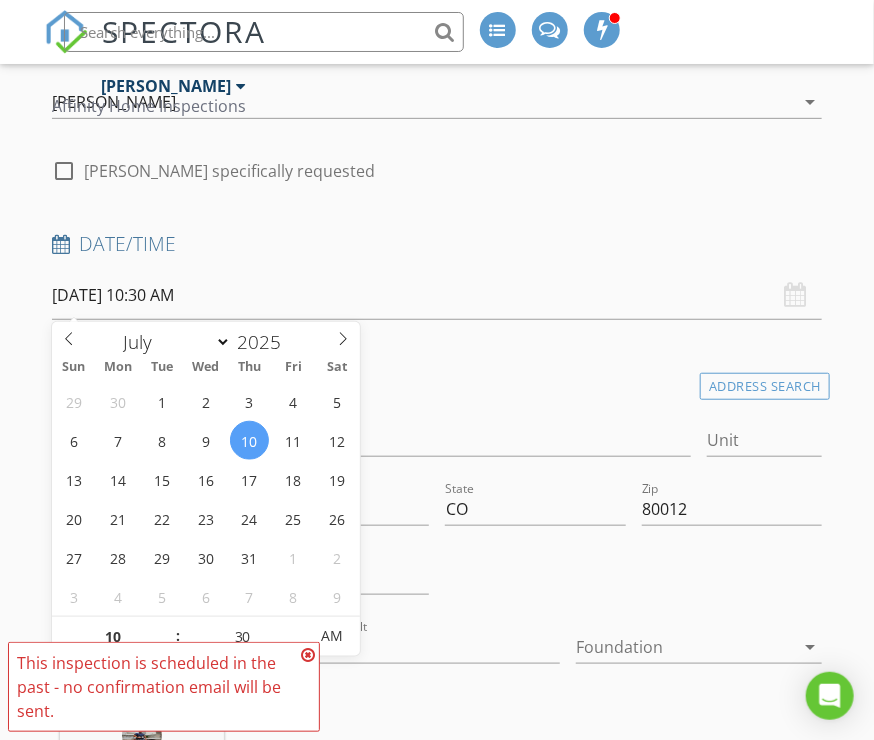 click on "Address 1552 S Fairplay Way" at bounding box center (371, 444) 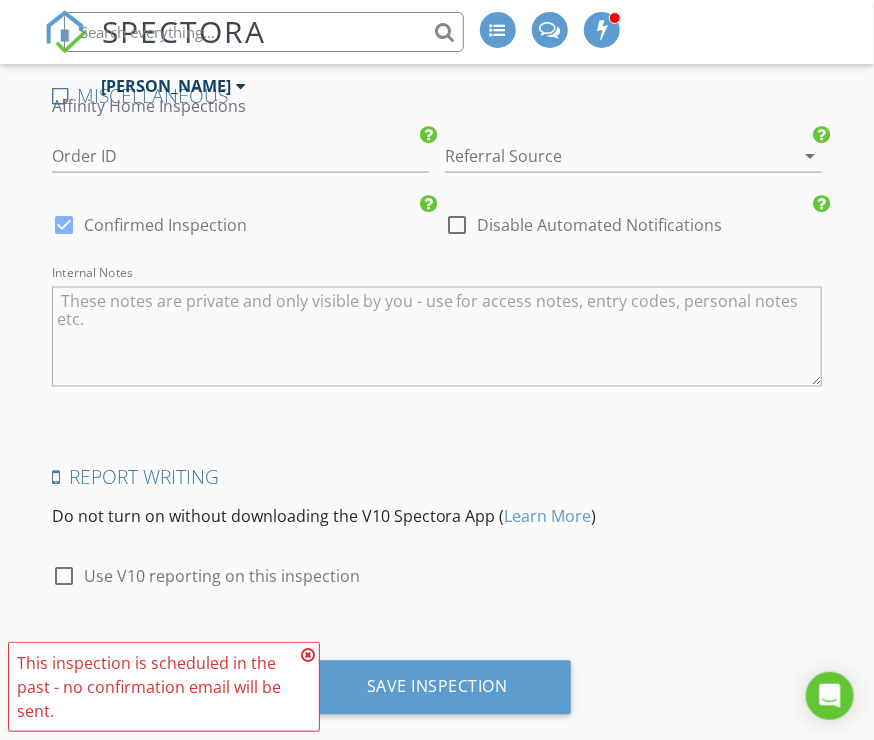 scroll, scrollTop: 2970, scrollLeft: 0, axis: vertical 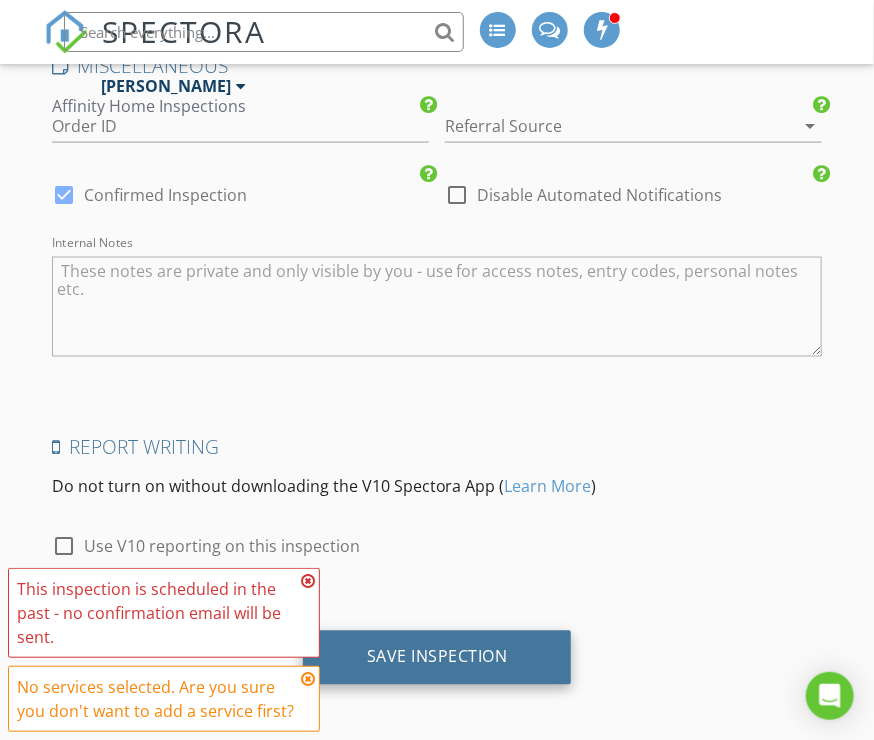 click on "Save Inspection" at bounding box center [437, 657] 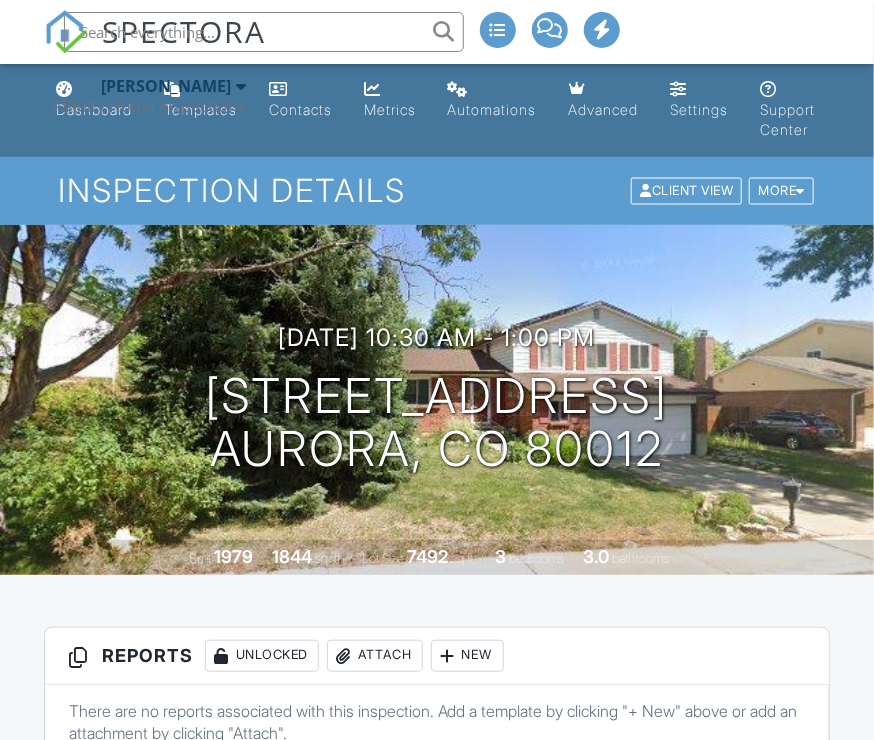 scroll, scrollTop: 188, scrollLeft: 0, axis: vertical 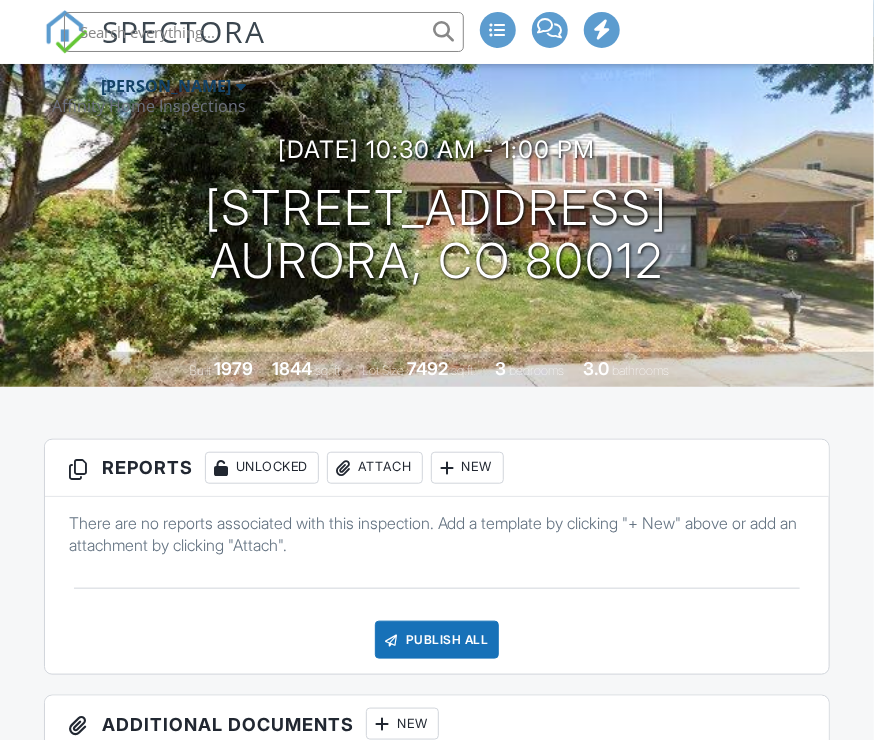click on "New" at bounding box center (467, 468) 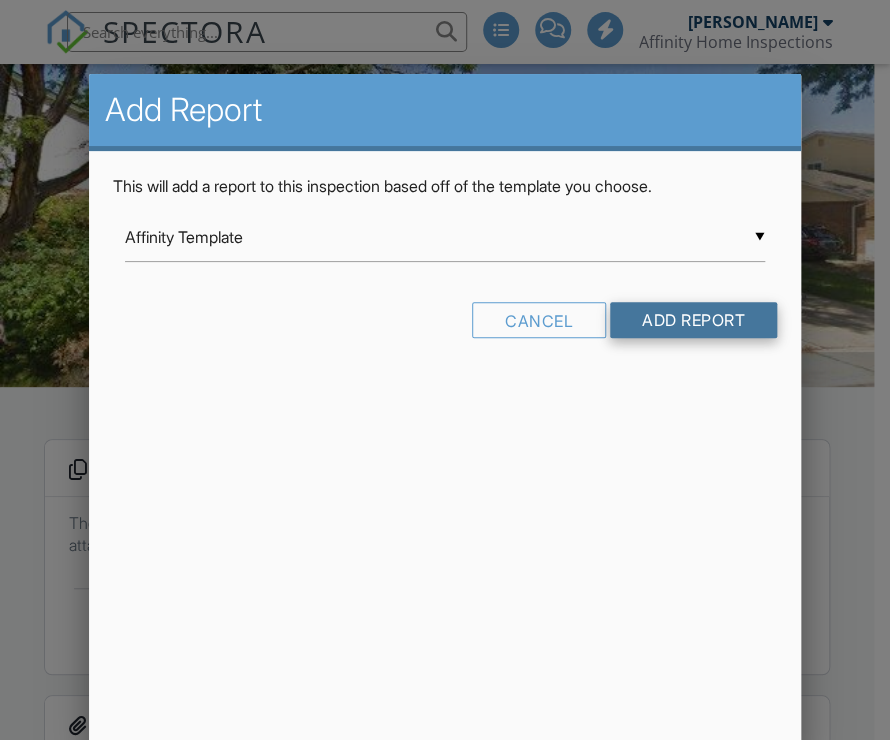 click on "Add Report" at bounding box center (693, 320) 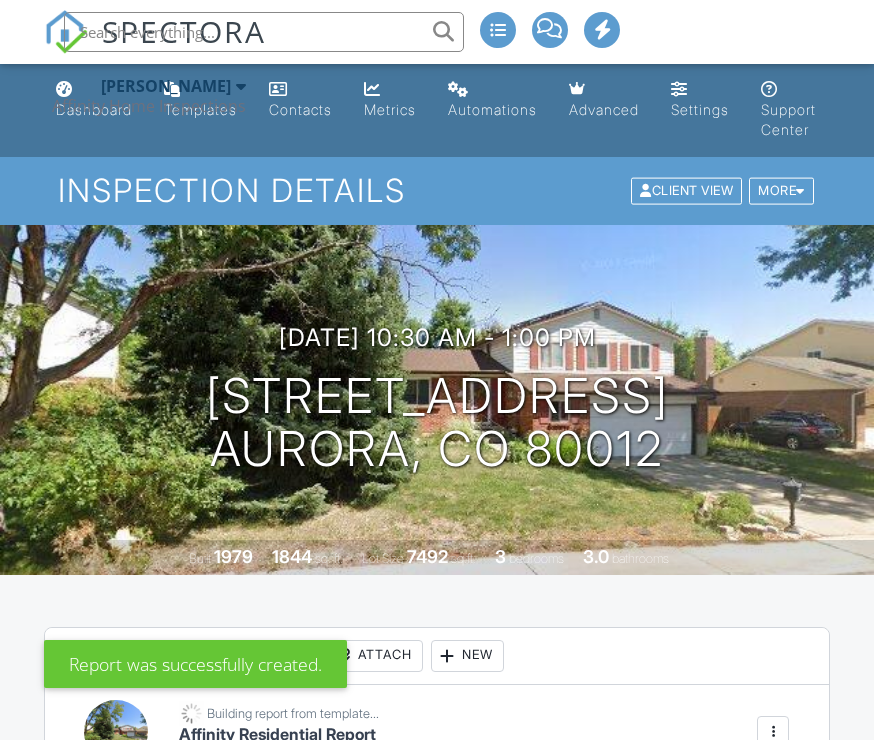 scroll, scrollTop: 322, scrollLeft: 0, axis: vertical 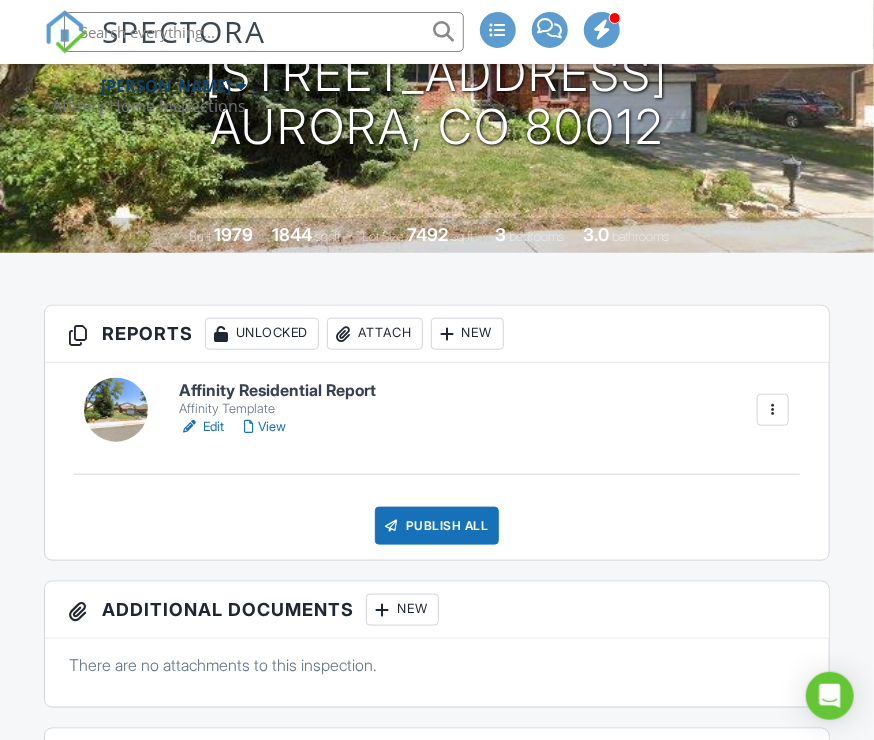 click on "Edit" at bounding box center [201, 427] 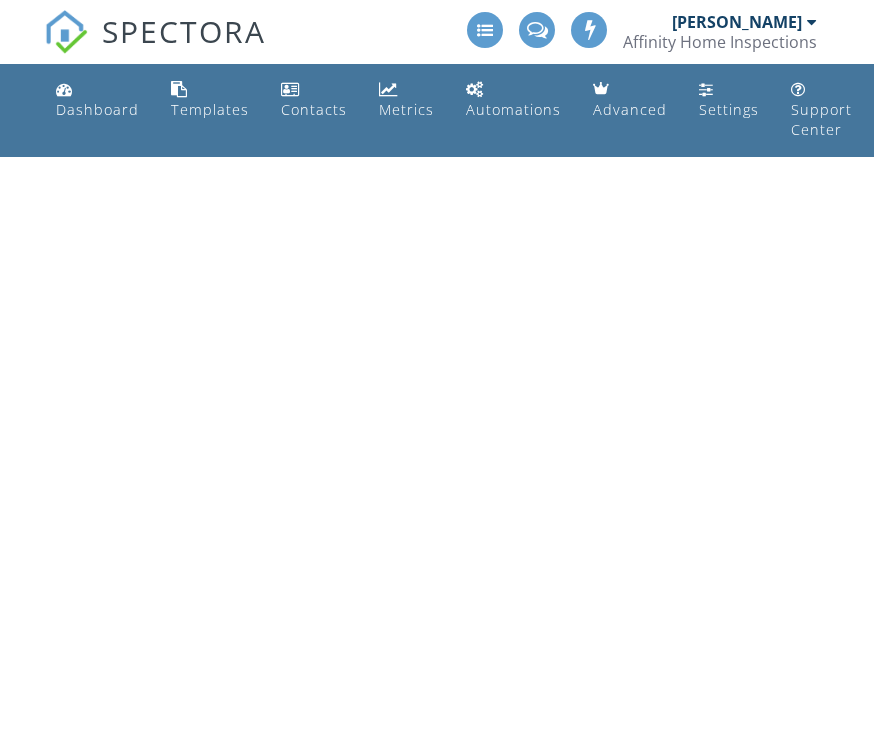 scroll, scrollTop: 0, scrollLeft: 0, axis: both 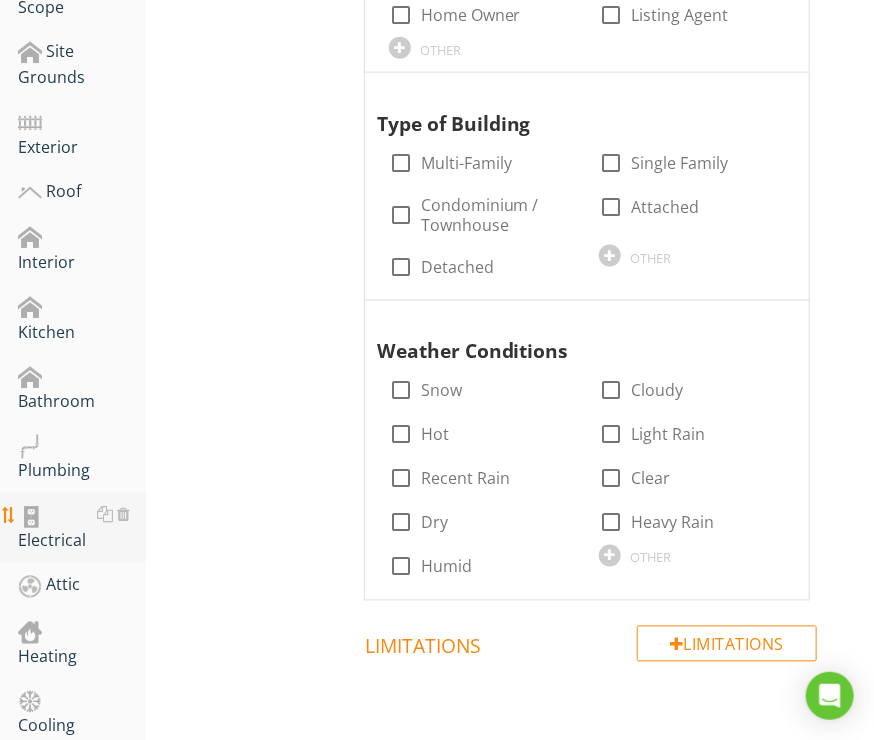 click on "Electrical" at bounding box center [82, 528] 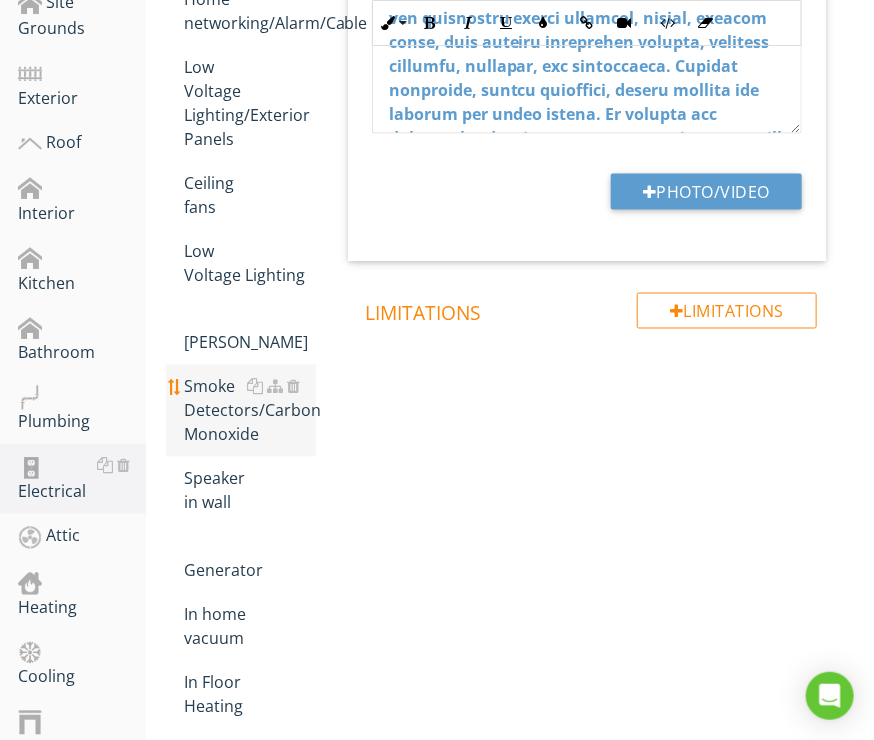scroll, scrollTop: 780, scrollLeft: 0, axis: vertical 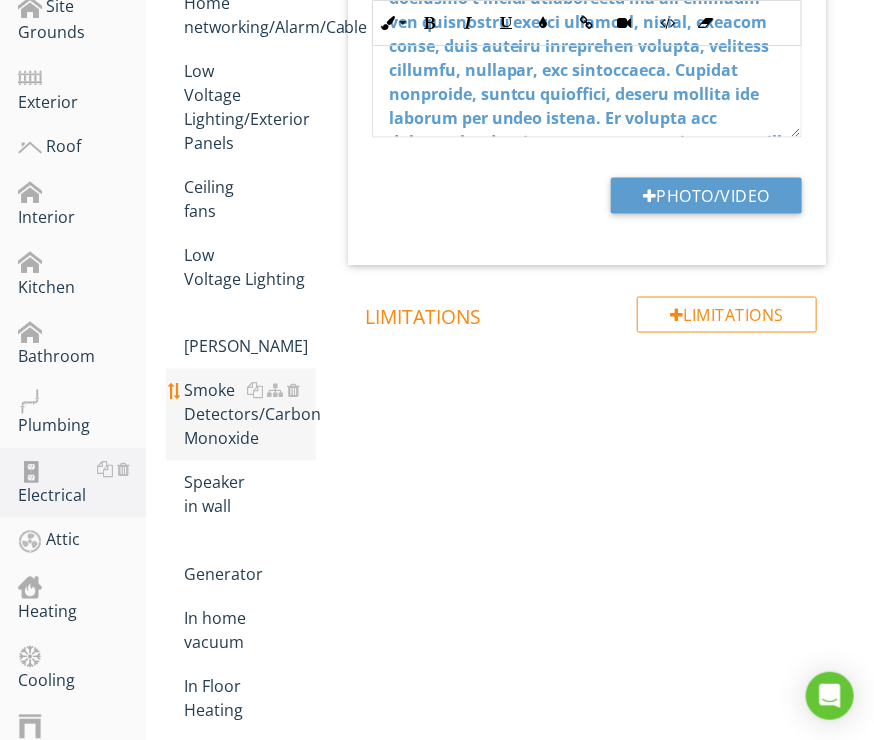 click on "Smoke Detectors/Carbon Monoxide" at bounding box center (250, 415) 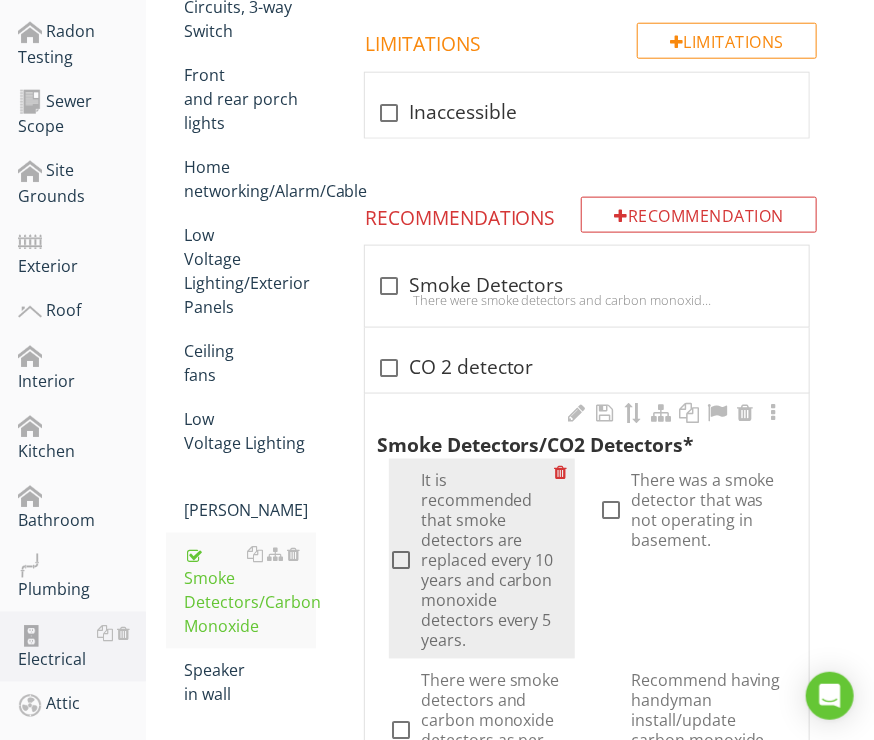 scroll, scrollTop: 609, scrollLeft: 0, axis: vertical 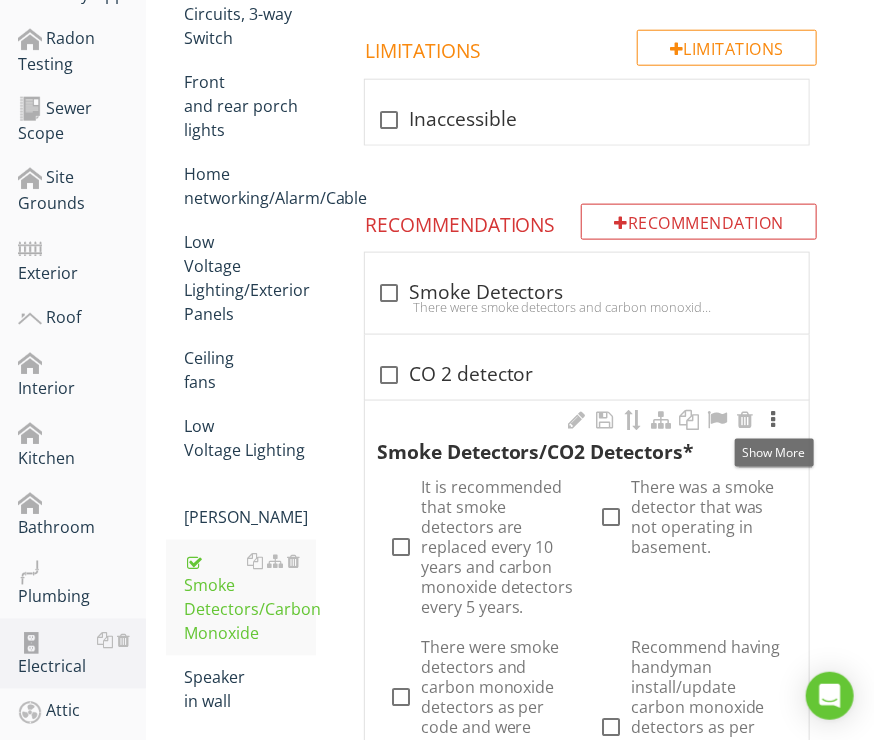 click at bounding box center [773, 420] 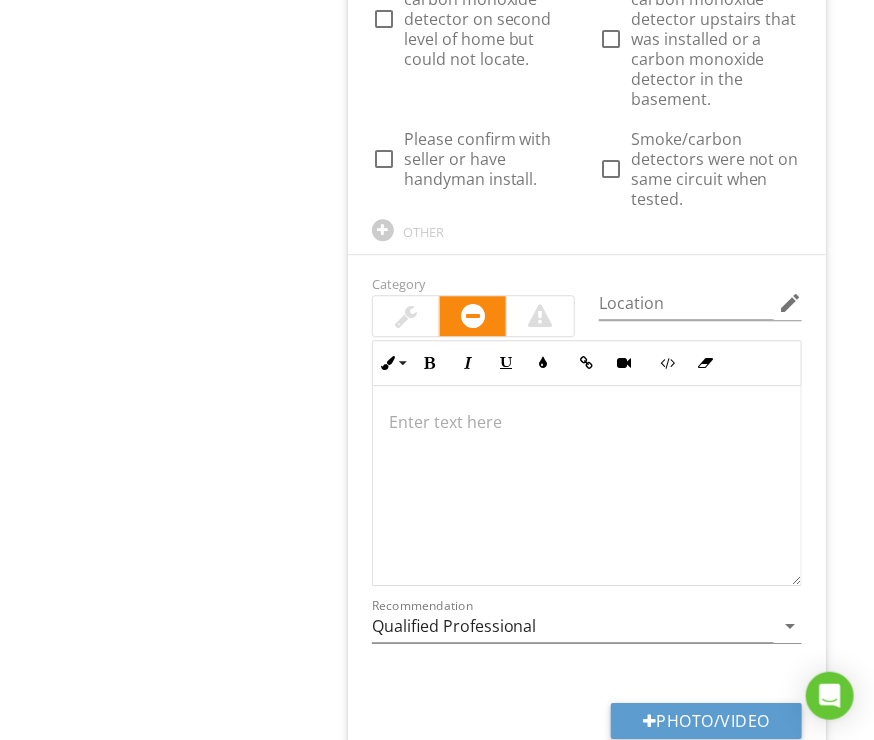 scroll, scrollTop: 3549, scrollLeft: 0, axis: vertical 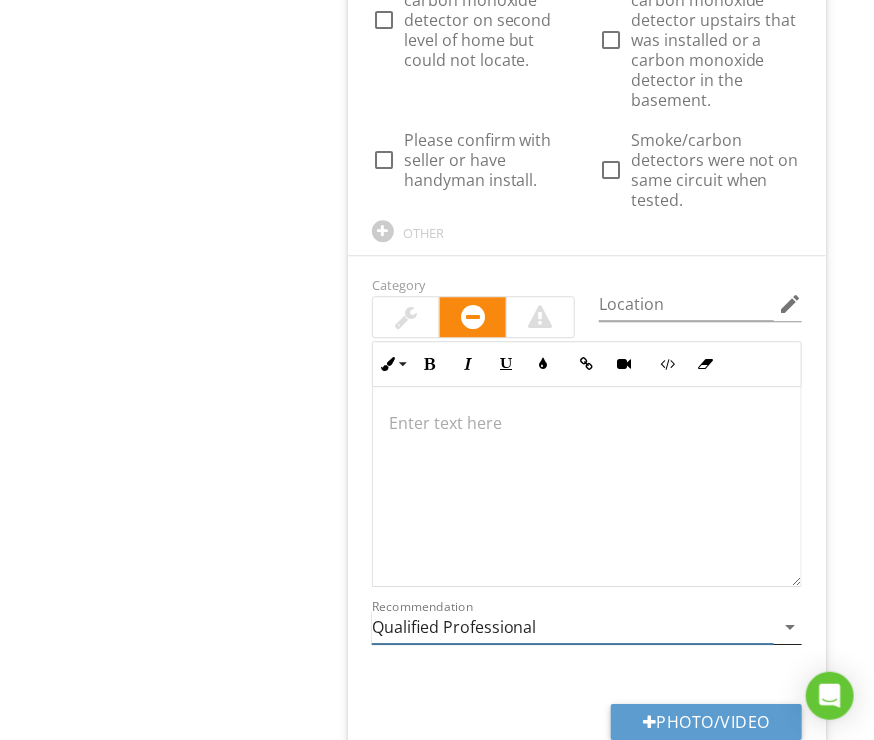 click on "Recommendation Qualified Professional arrow_drop_down" at bounding box center [587, 627] 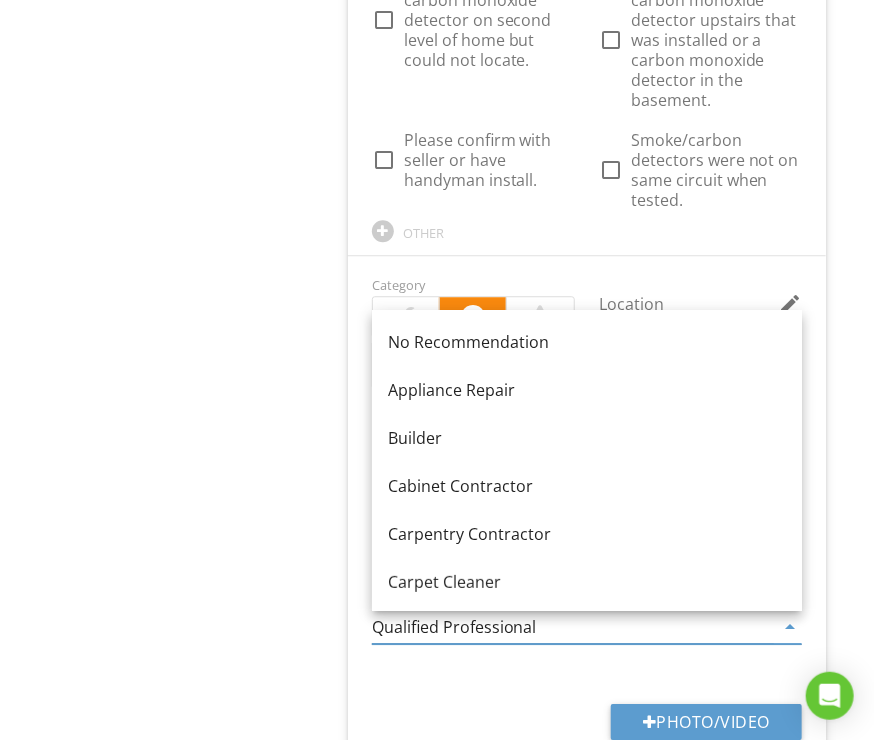 click on "Category                 Location edit       Inline Style XLarge Large Normal Small Light Small/Light Bold Italic Underline Colors Insert Link Insert Video Code View Clear Formatting Ordered List Unordered List Insert Image Insert Table Enter text here   Recommendation Qualified Professional arrow_drop_down
Photo/Video" at bounding box center [587, 523] 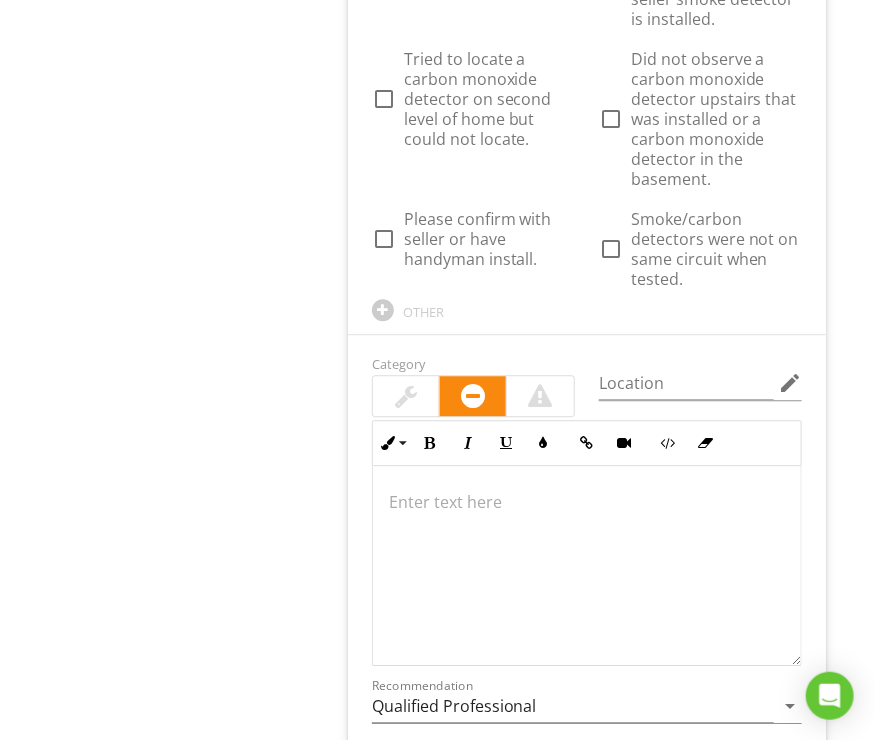 scroll, scrollTop: 3476, scrollLeft: 0, axis: vertical 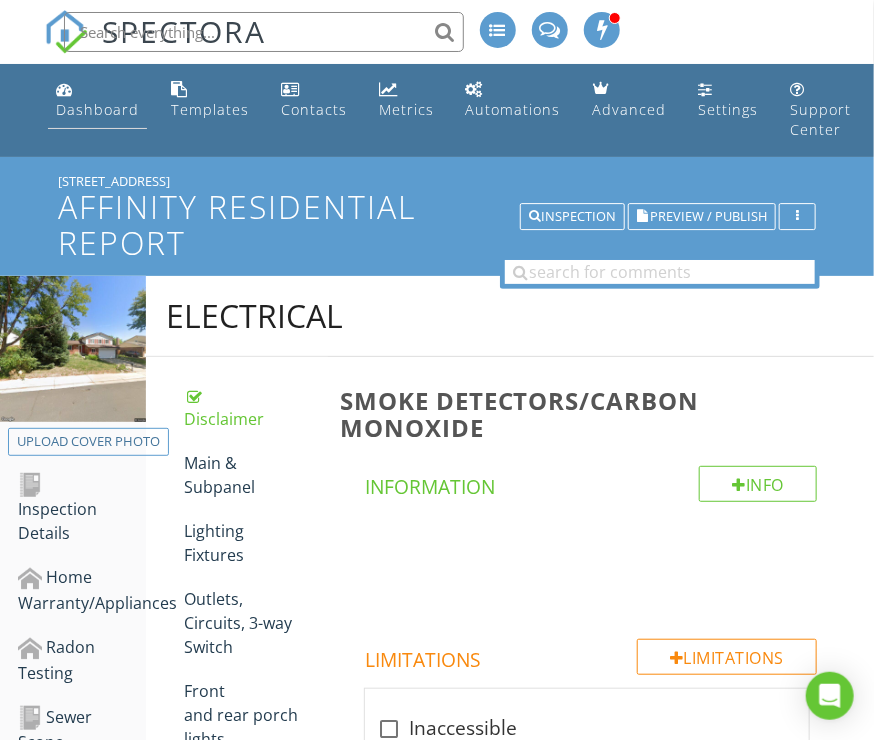 click on "Dashboard" at bounding box center [97, 109] 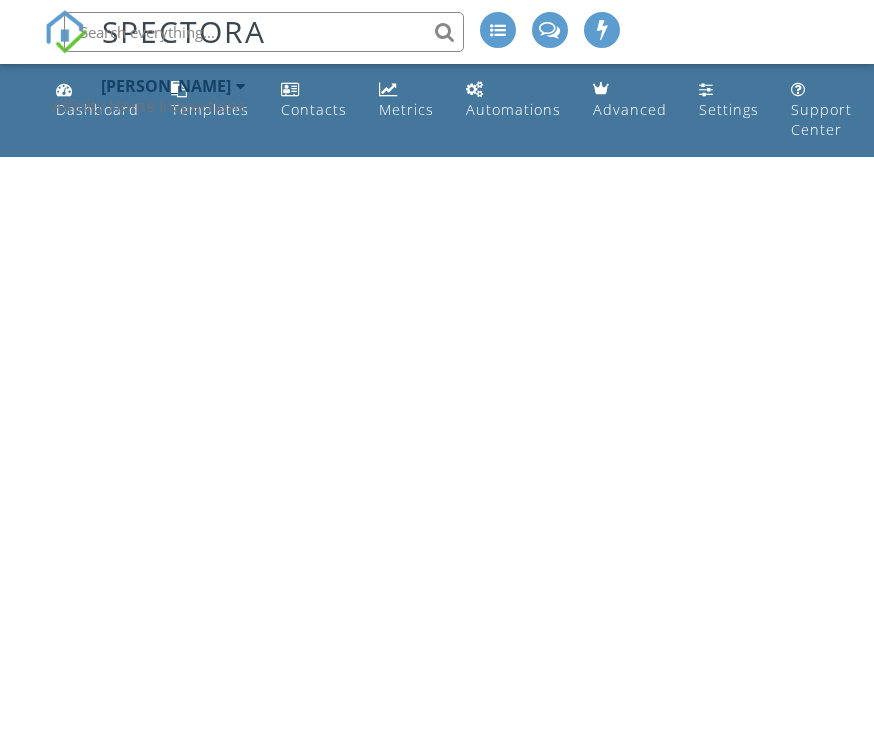 scroll, scrollTop: 0, scrollLeft: 0, axis: both 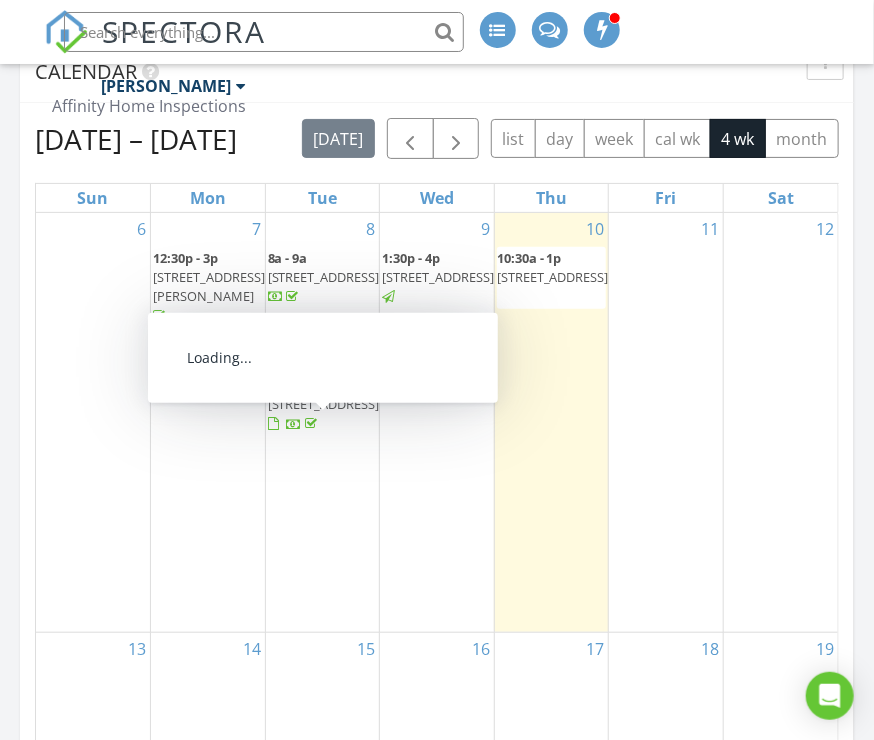 click on "[STREET_ADDRESS]" at bounding box center (324, 404) 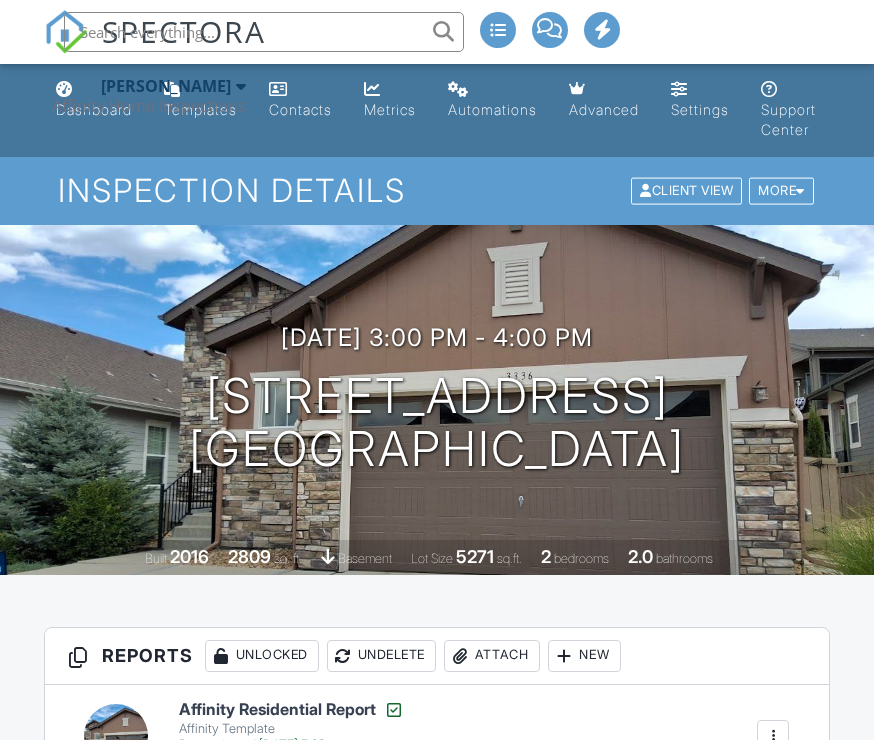scroll, scrollTop: 0, scrollLeft: 0, axis: both 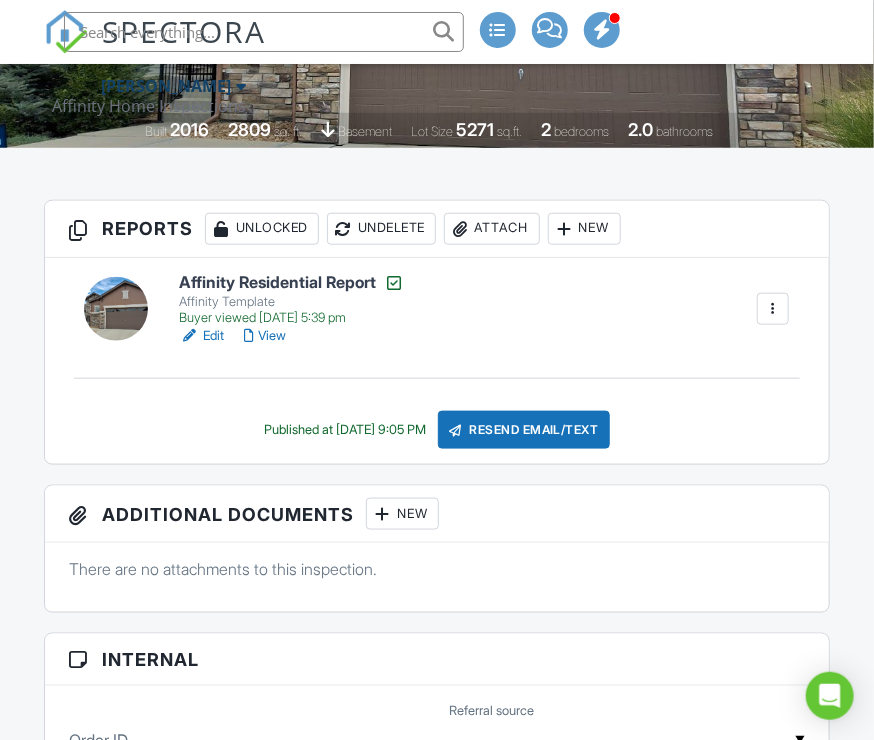 click on "View" at bounding box center [265, 336] 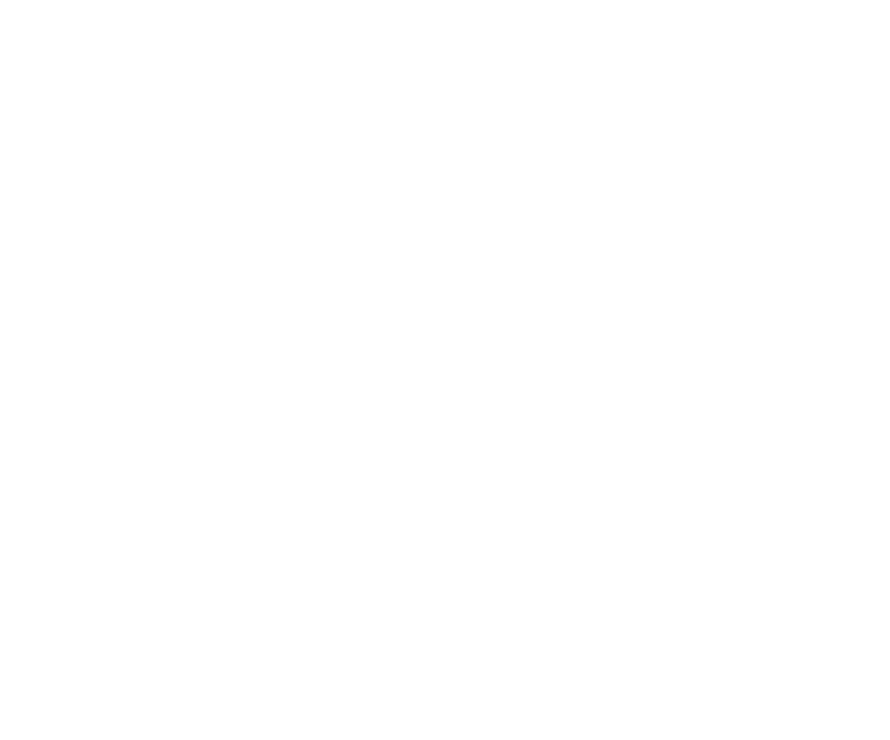 scroll, scrollTop: 0, scrollLeft: 0, axis: both 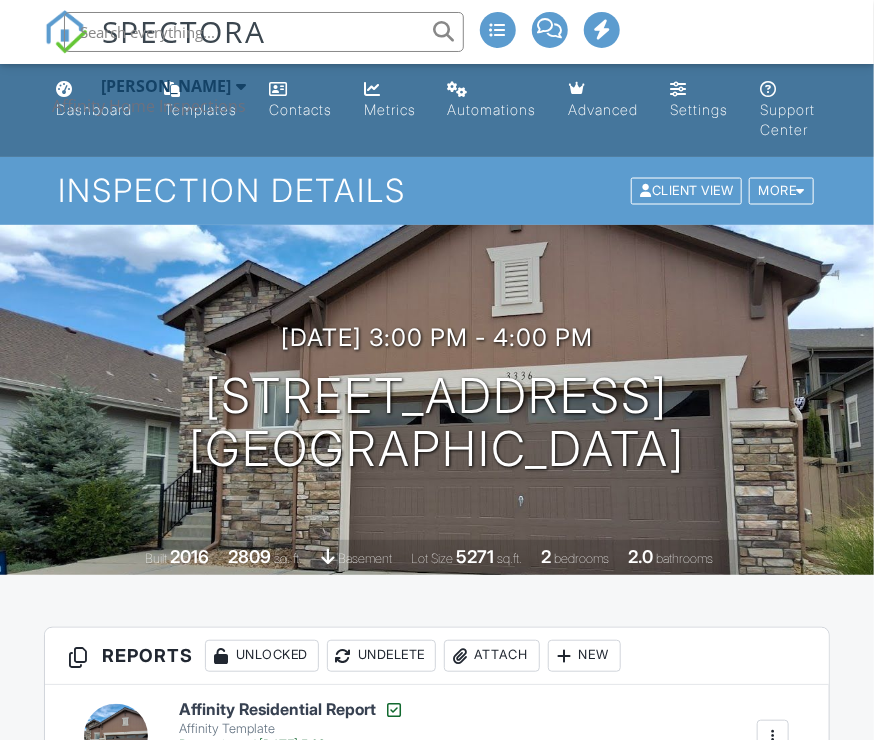 click on "Jared LeBlanc
Affinity Home Inspections" at bounding box center [149, 96] 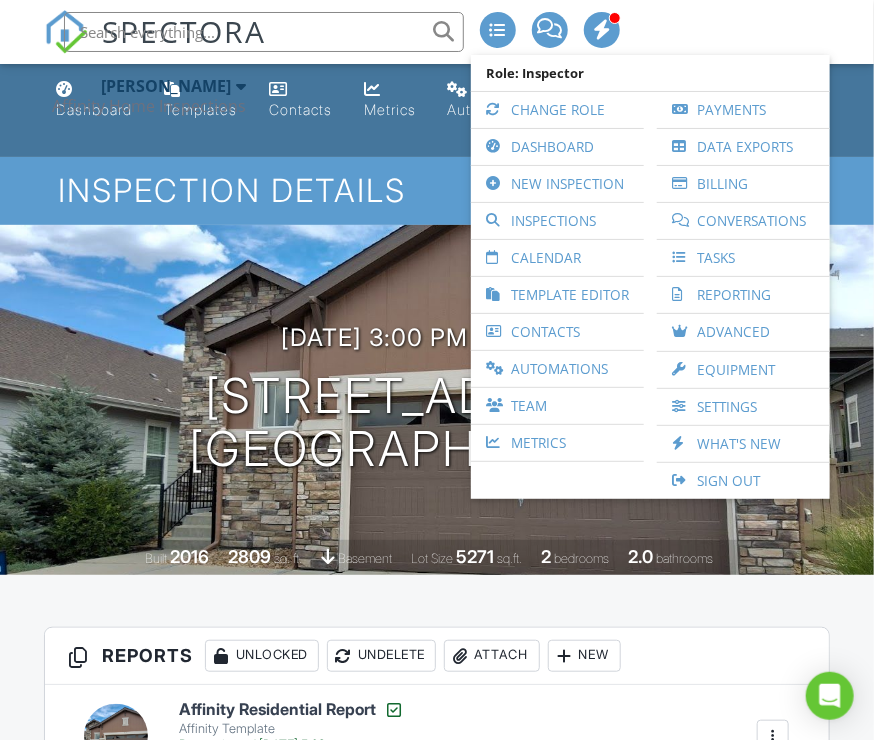 click on "Jared LeBlanc
Affinity Home Inspections" at bounding box center [149, 96] 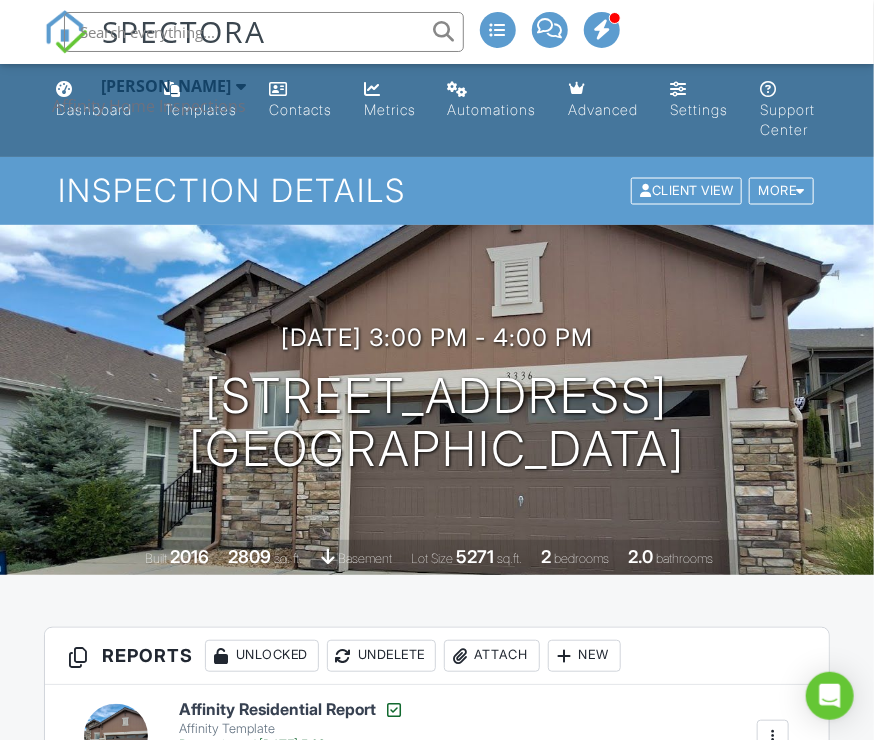 click on "Affinity Home Inspections" at bounding box center [149, 106] 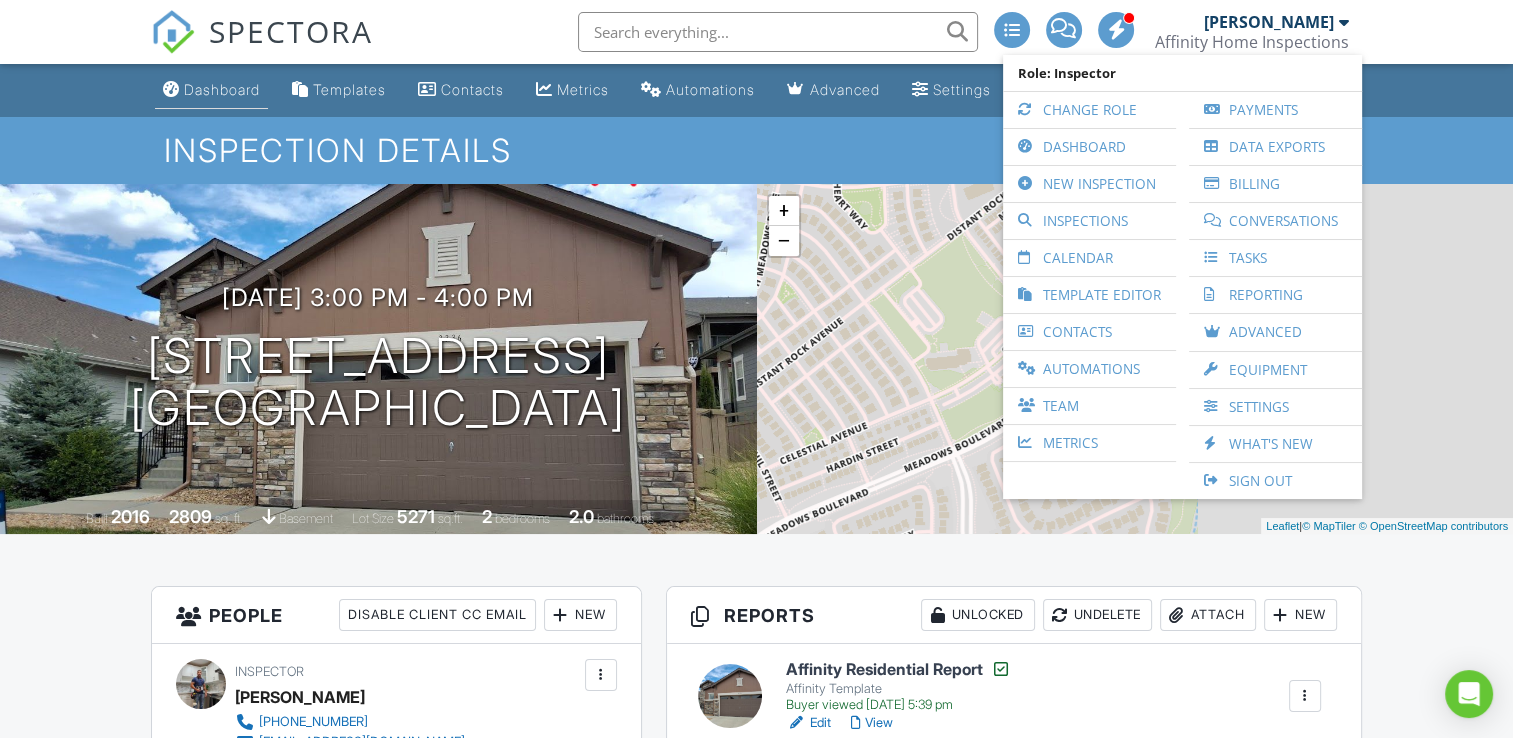 click on "Dashboard" at bounding box center (211, 90) 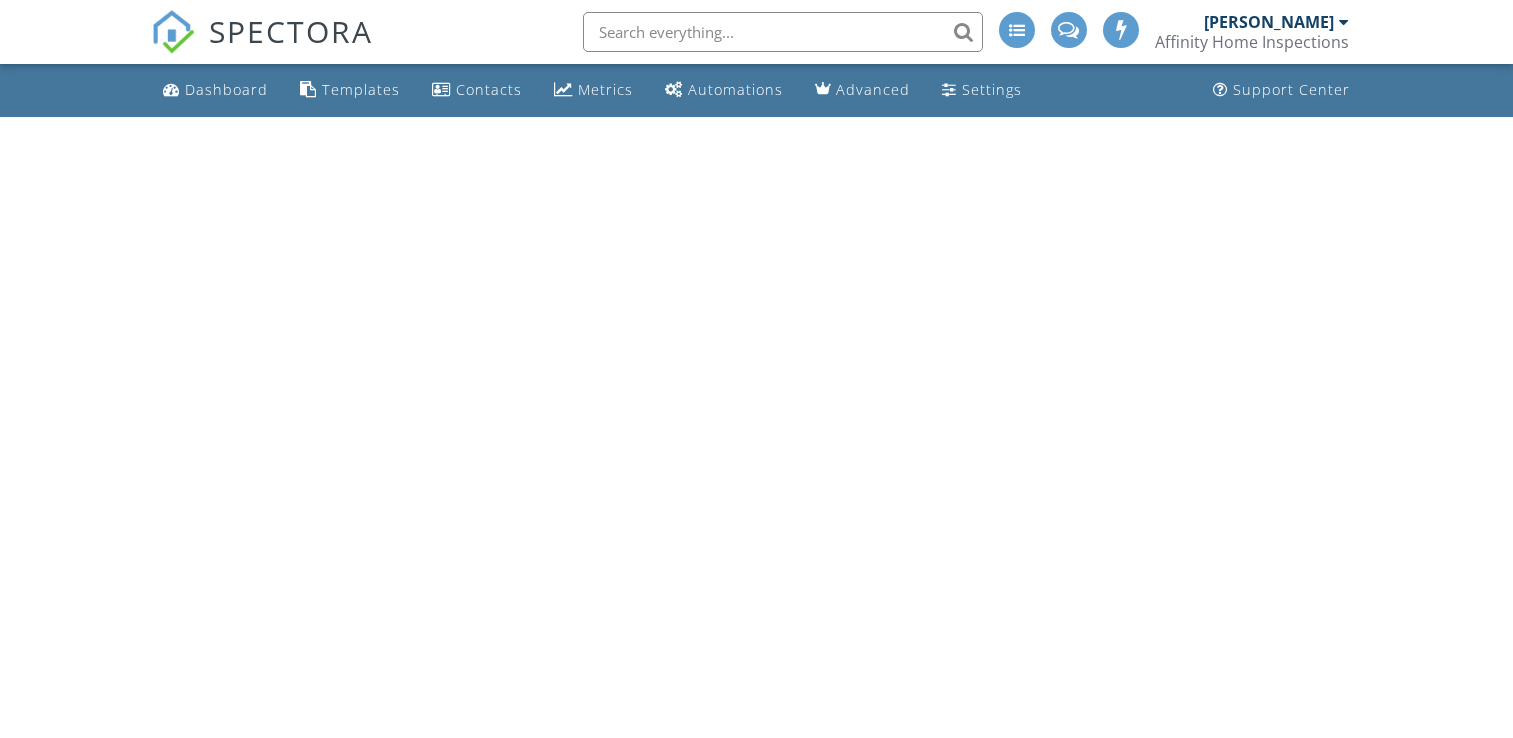 scroll, scrollTop: 0, scrollLeft: 0, axis: both 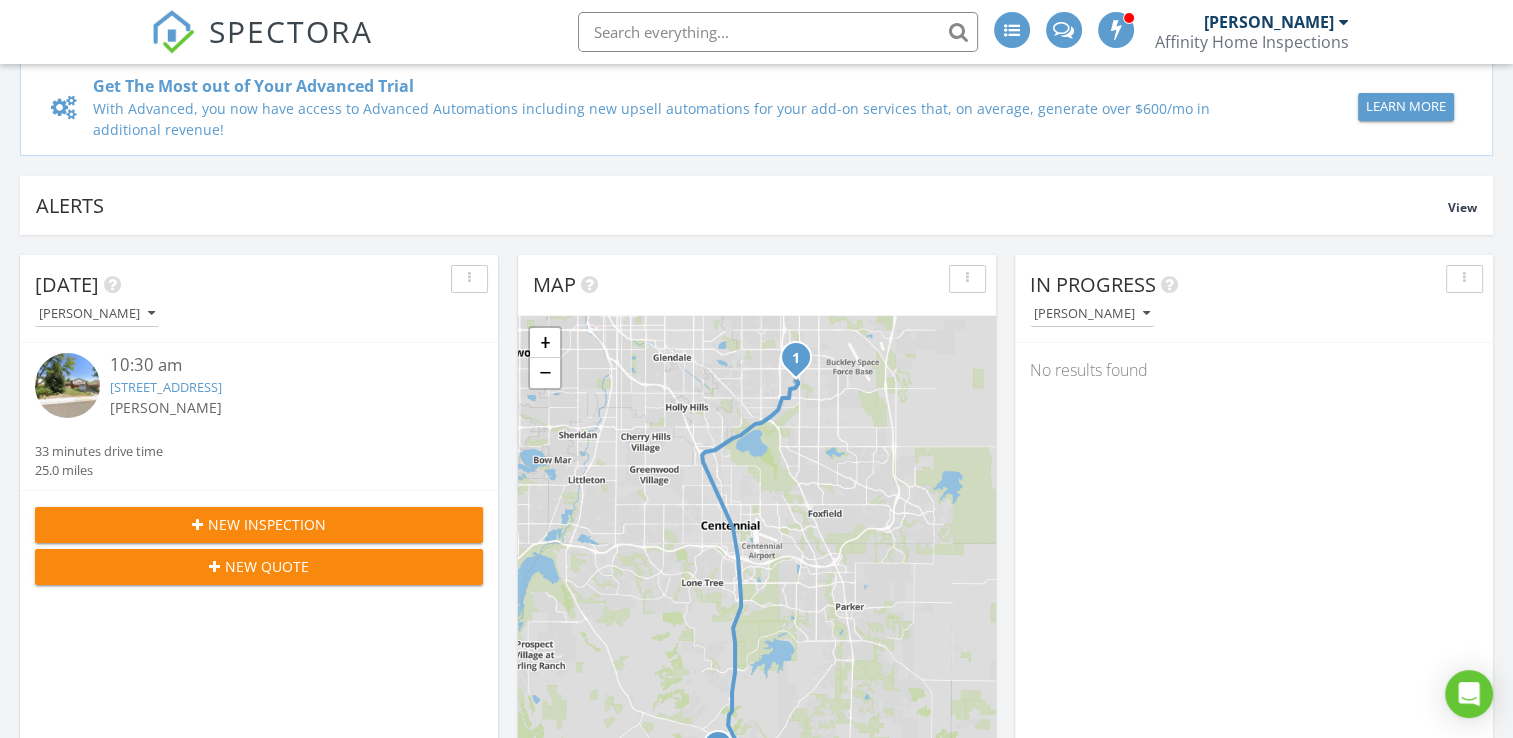 click on "[STREET_ADDRESS]" at bounding box center [166, 387] 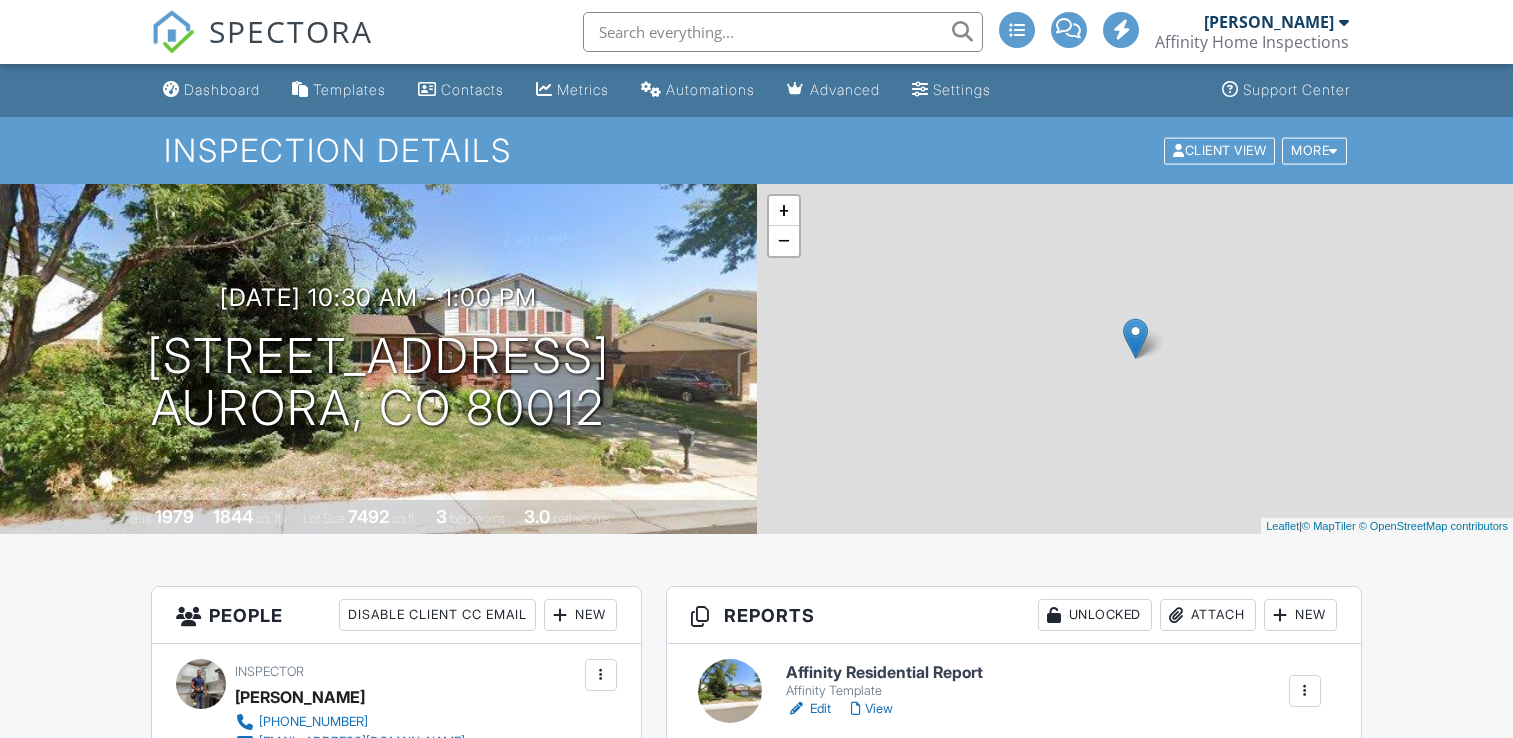 scroll, scrollTop: 0, scrollLeft: 0, axis: both 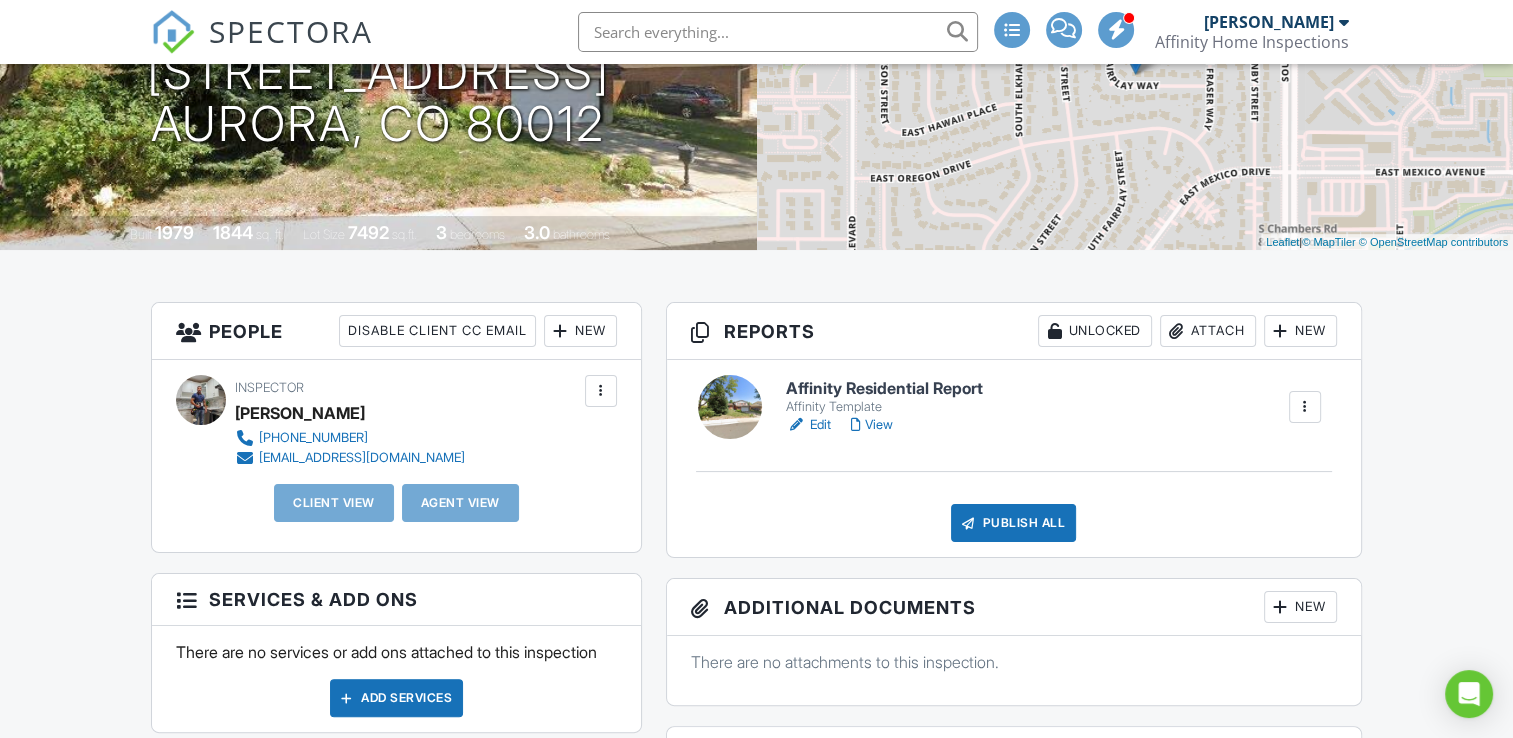 click on "Edit" at bounding box center [808, 425] 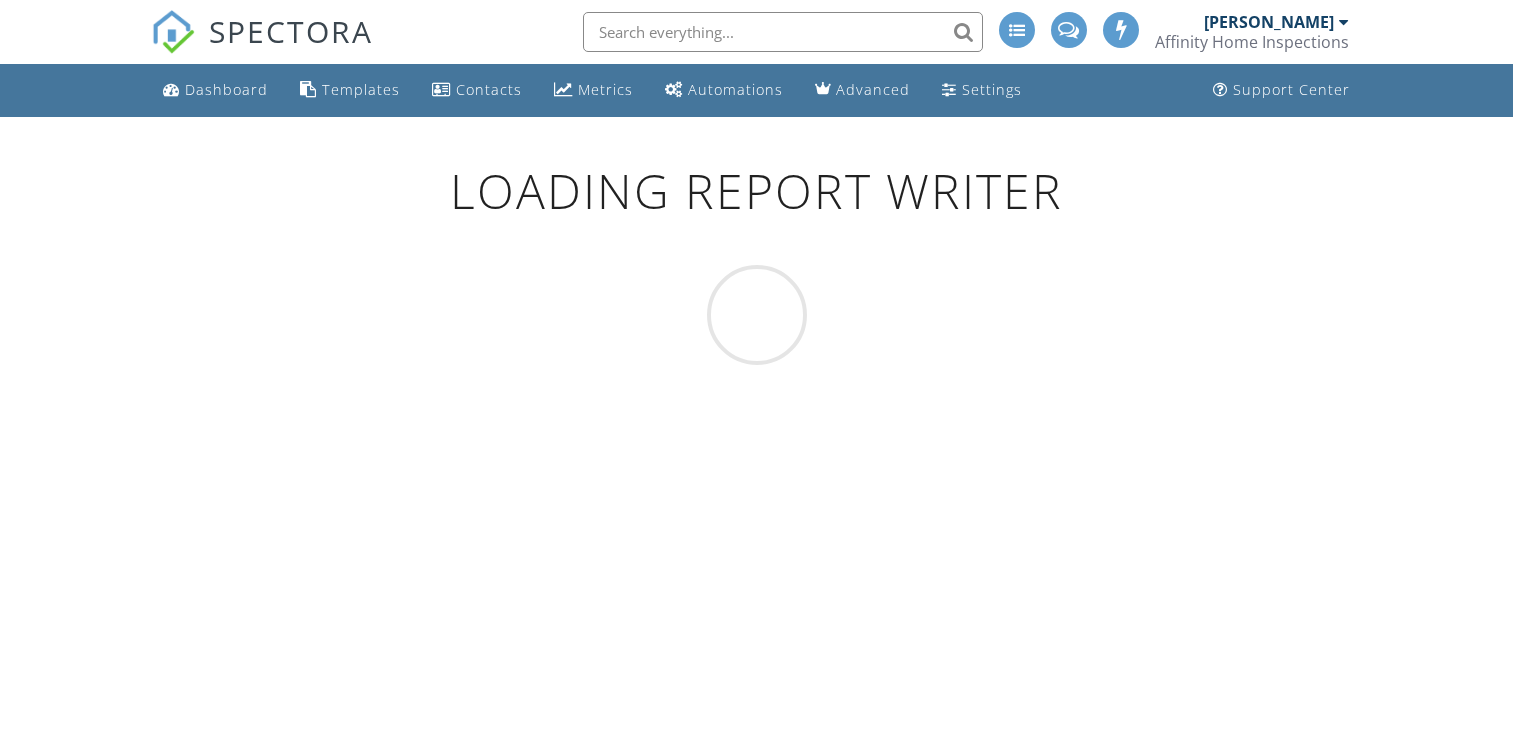 scroll, scrollTop: 0, scrollLeft: 0, axis: both 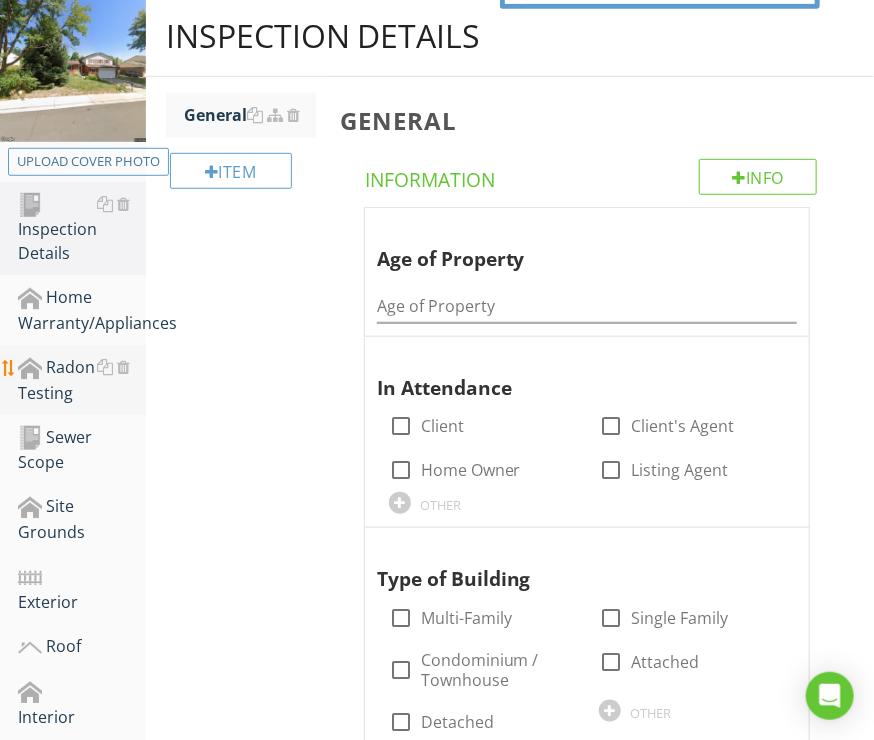 click on "Radon Testing" at bounding box center (82, 380) 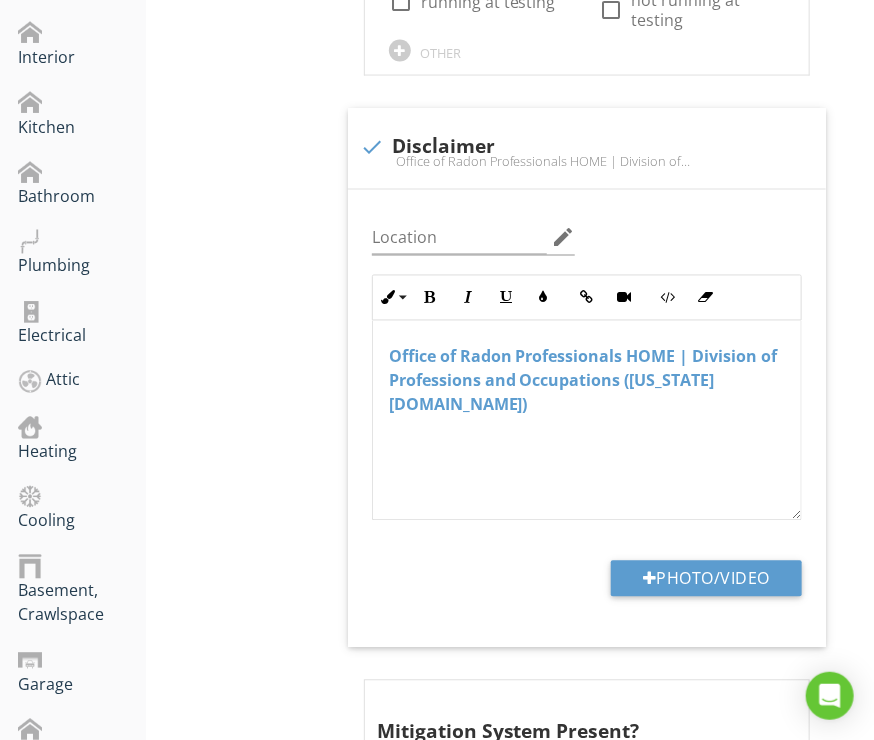 scroll, scrollTop: 1024, scrollLeft: 0, axis: vertical 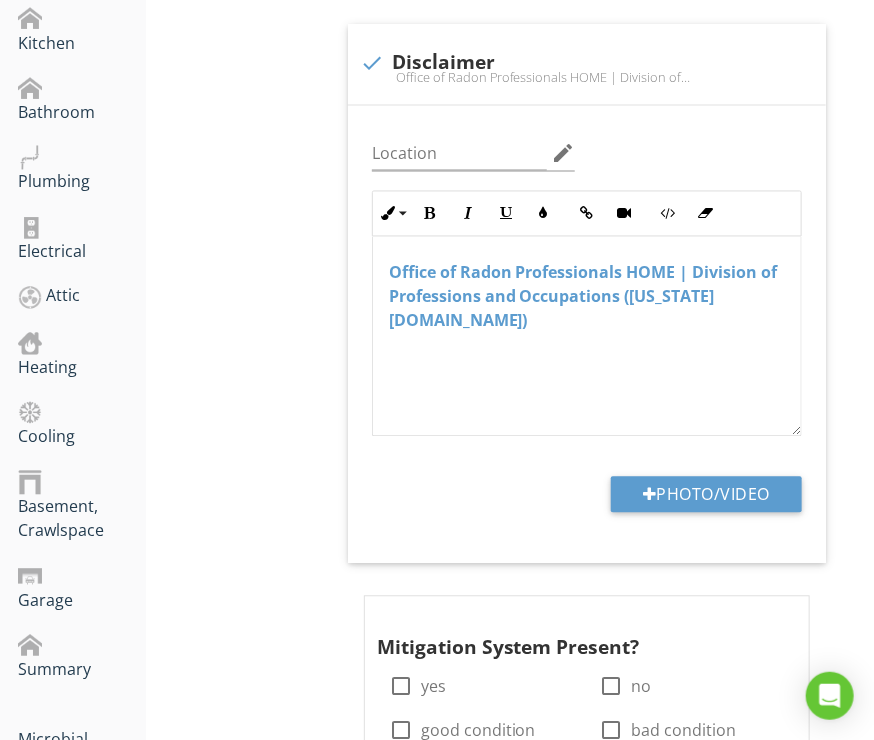 click on "Radon Testing
Radon Test
Item
Radon Test
Info
Information
12 hour Prior Closed building conditions
check_box_outline_blank yes   check_box_outline_blank no         OTHER
Average pCi/L
Average pCi/L
Crawlspace Fan
check_box_outline_blank yes   check_box_outline_blank no   check_box_outline_blank operable   check_box_outline_blank not operable   check_box_outline_blank running at testing   check_box_outline_blank not running at testing         OTHER                                   check
Disclaimer
Location edit       Inline Style XLarge Large Normal Small Light Small/Light Bold Italic Colors" at bounding box center [510, 1290] 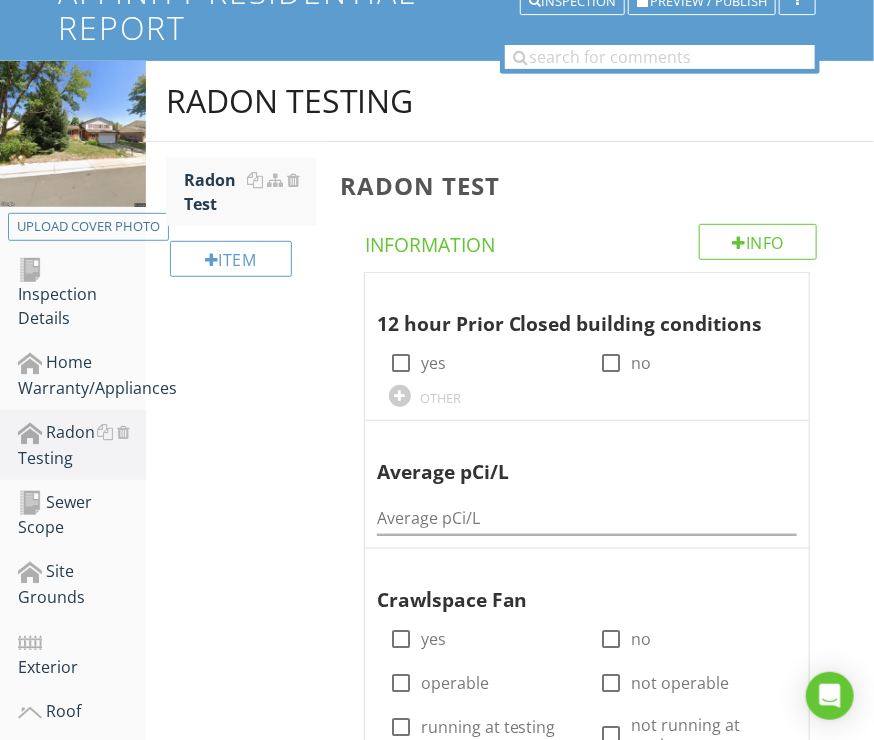 scroll, scrollTop: 0, scrollLeft: 0, axis: both 